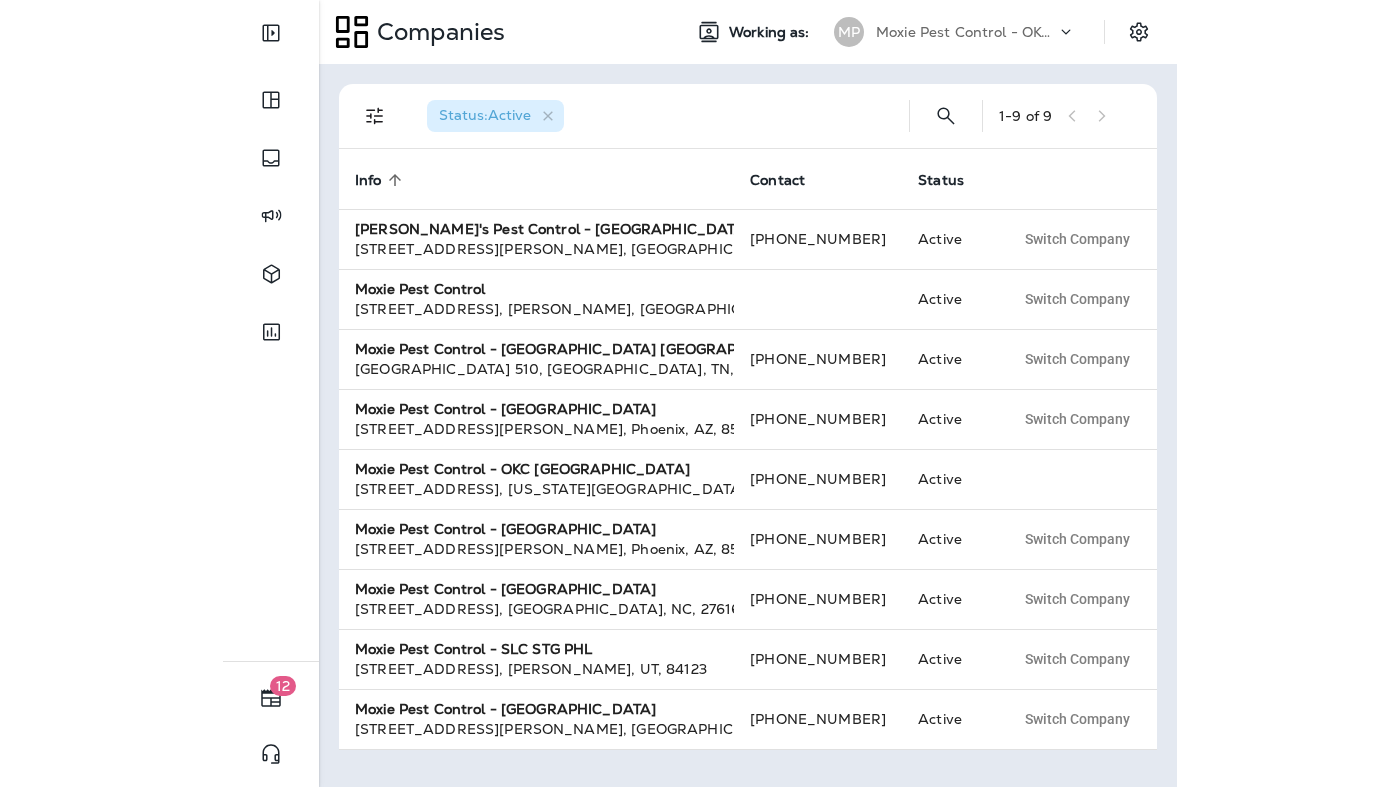 scroll, scrollTop: 0, scrollLeft: 0, axis: both 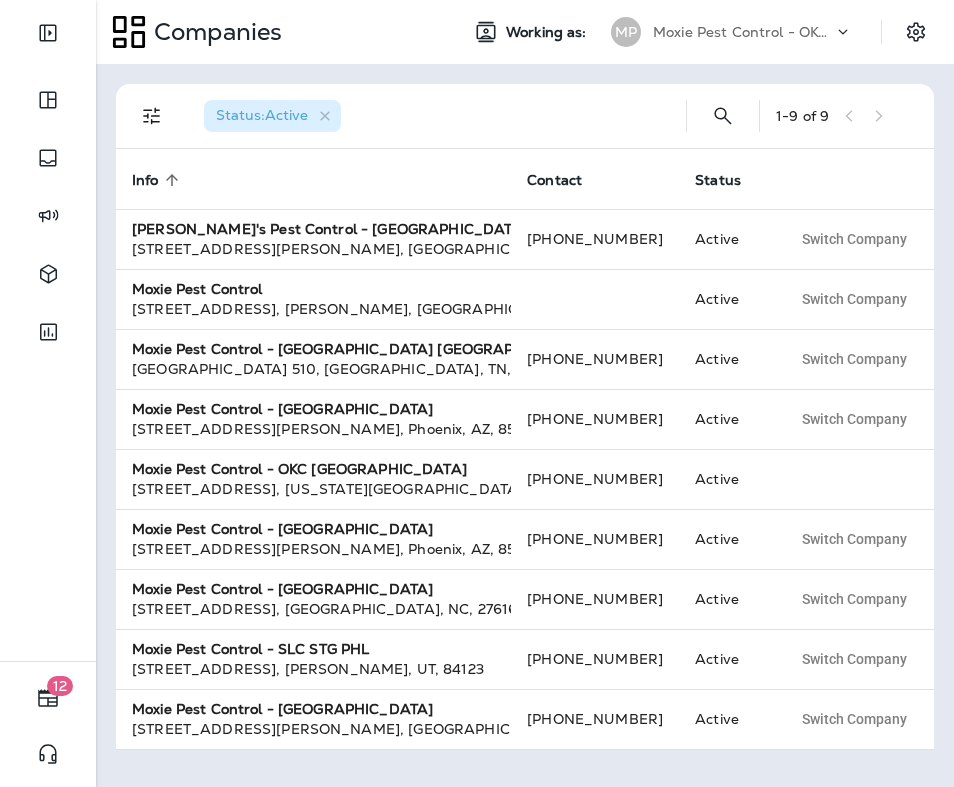 click on "Moxie Pest Control - OKC [GEOGRAPHIC_DATA]" at bounding box center [743, 32] 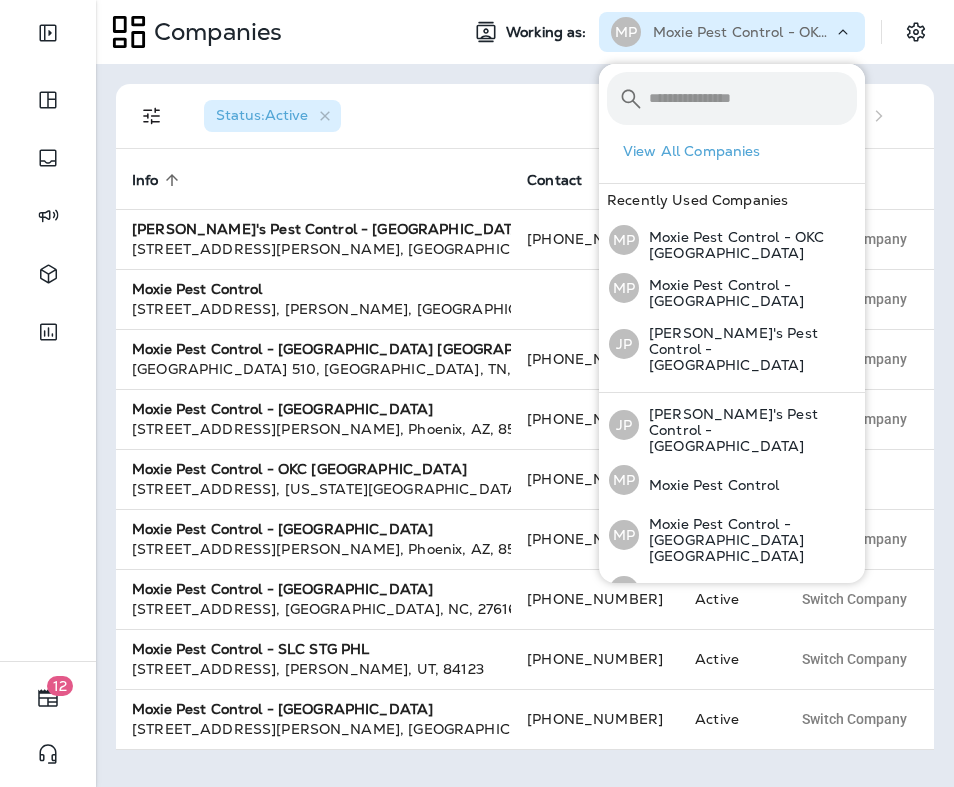click on "Status :  Active" at bounding box center [429, 116] 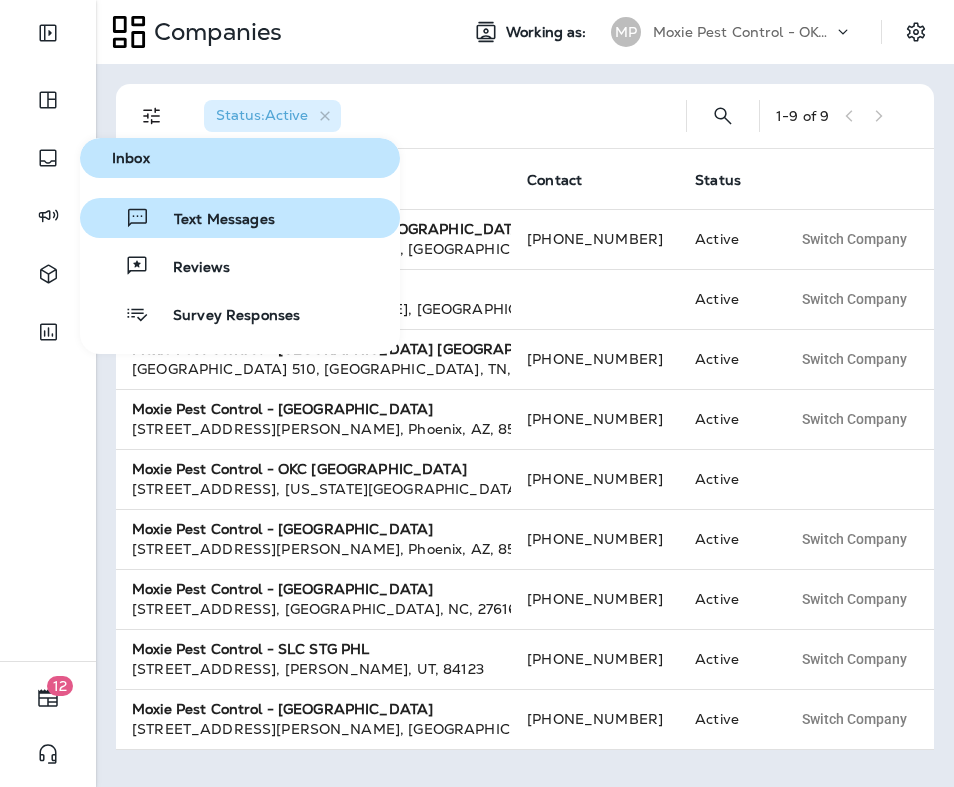 click on "Text Messages" at bounding box center (181, 218) 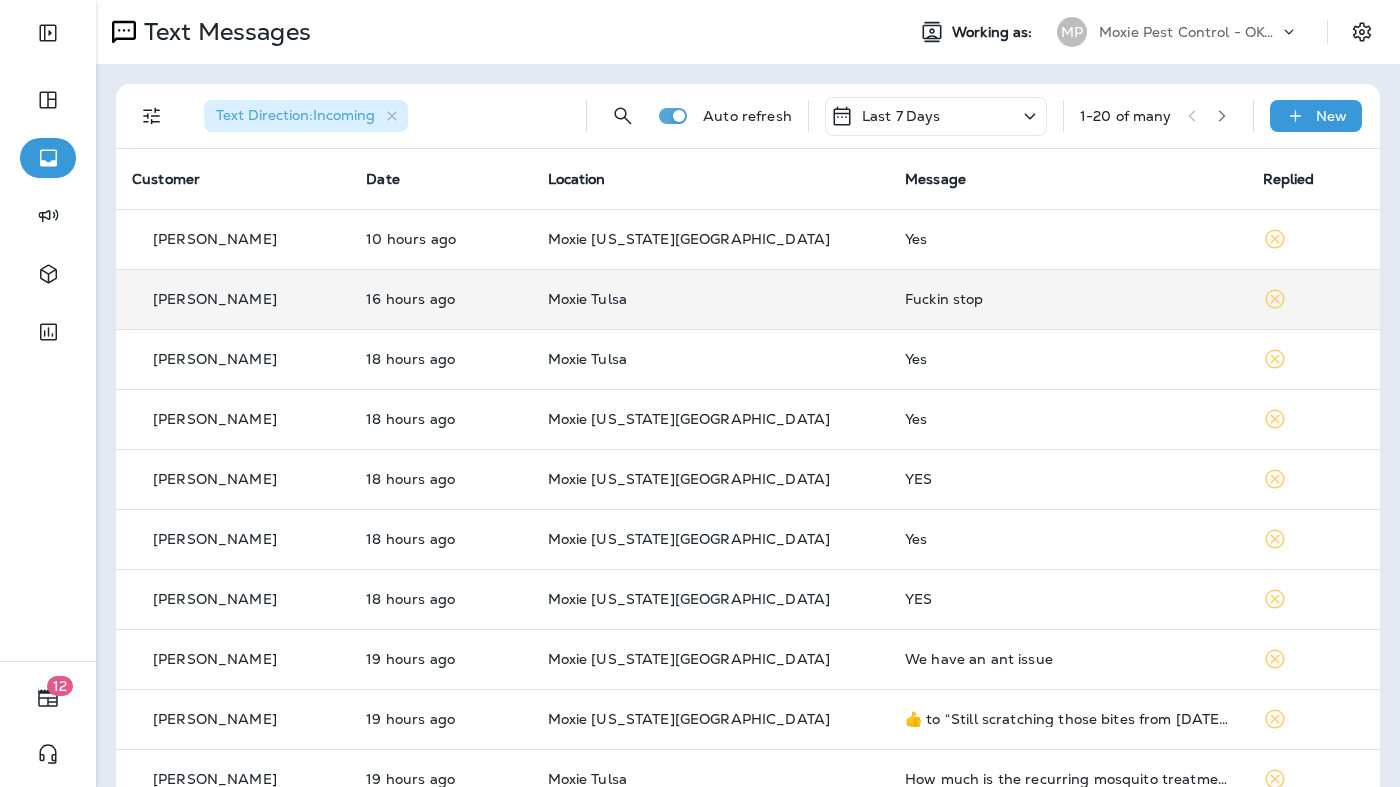 click on "16 hours ago" at bounding box center (440, 299) 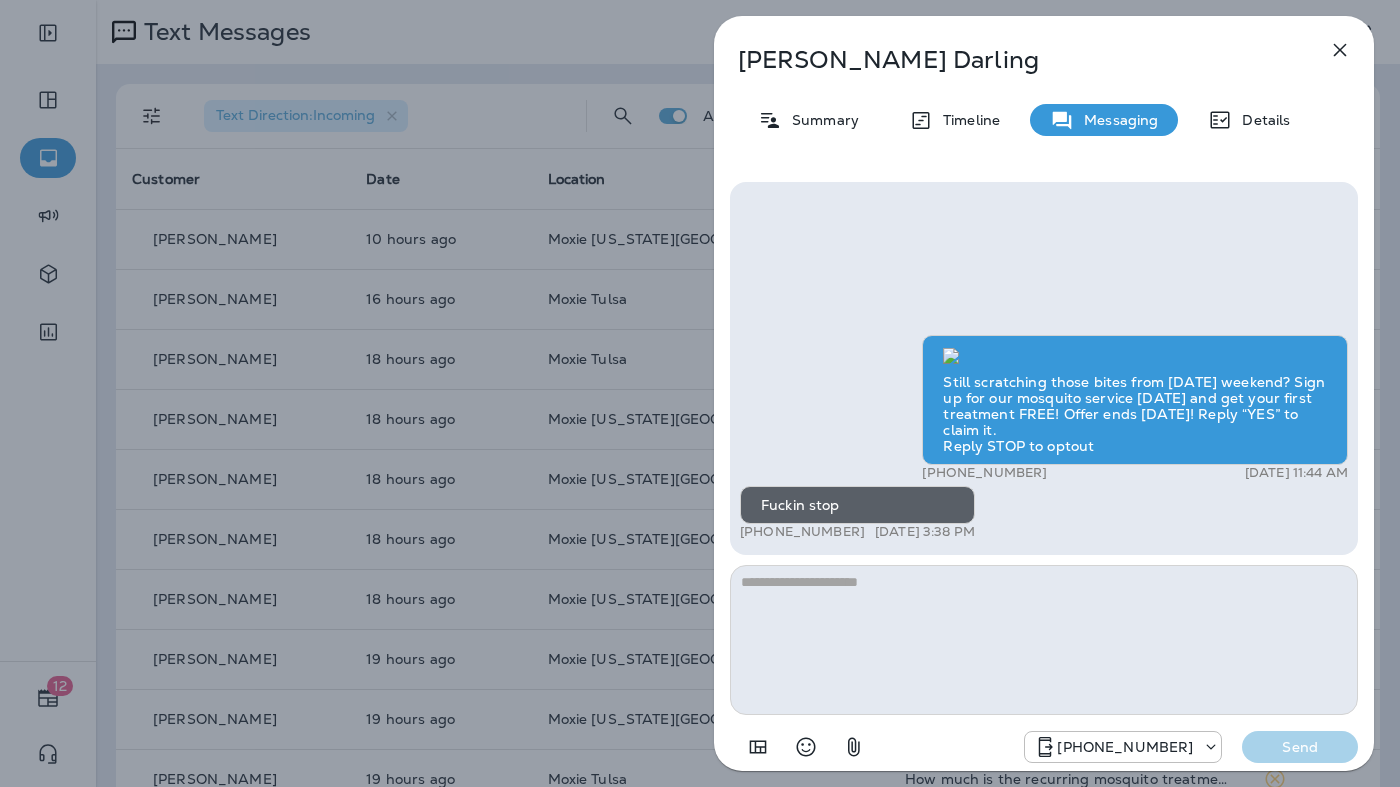 scroll, scrollTop: -520, scrollLeft: 0, axis: vertical 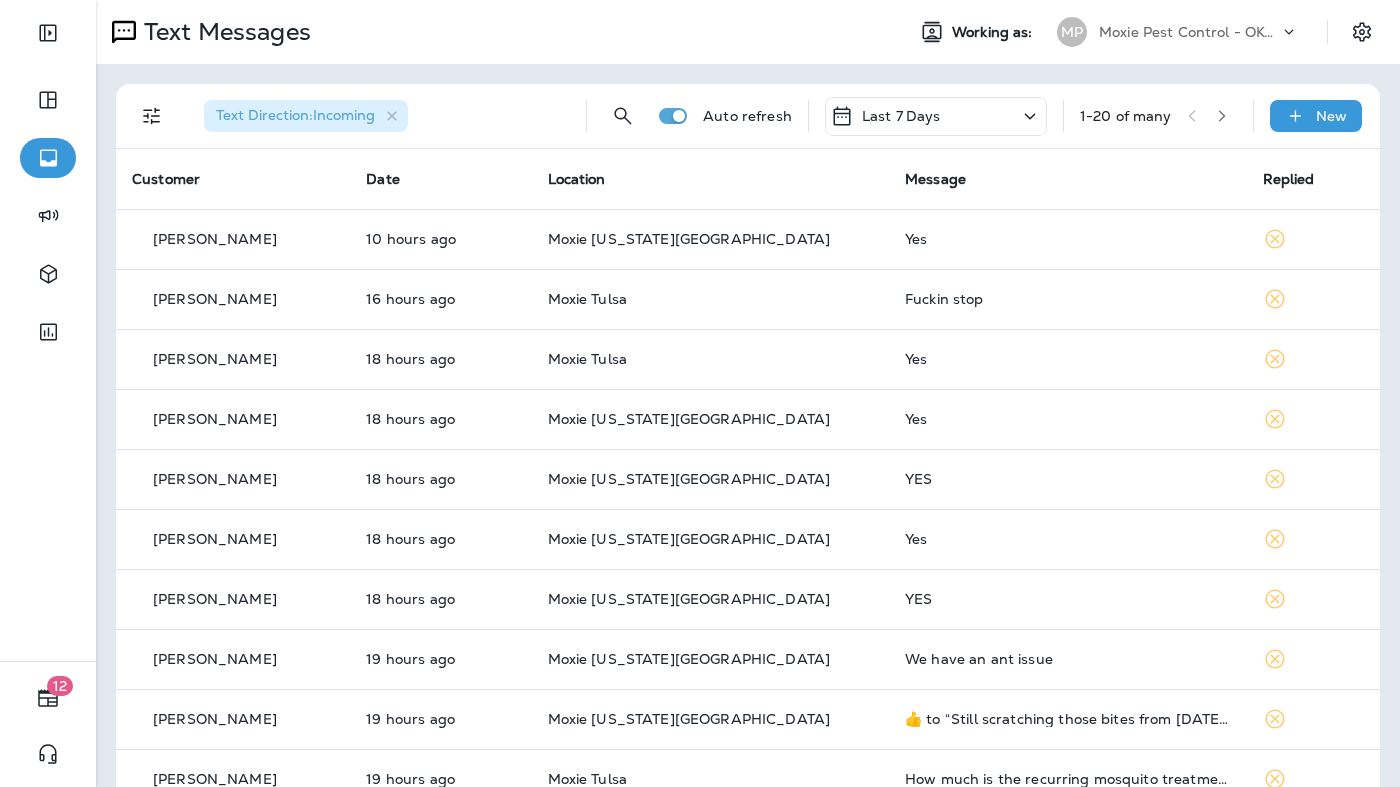 click at bounding box center [1222, 116] 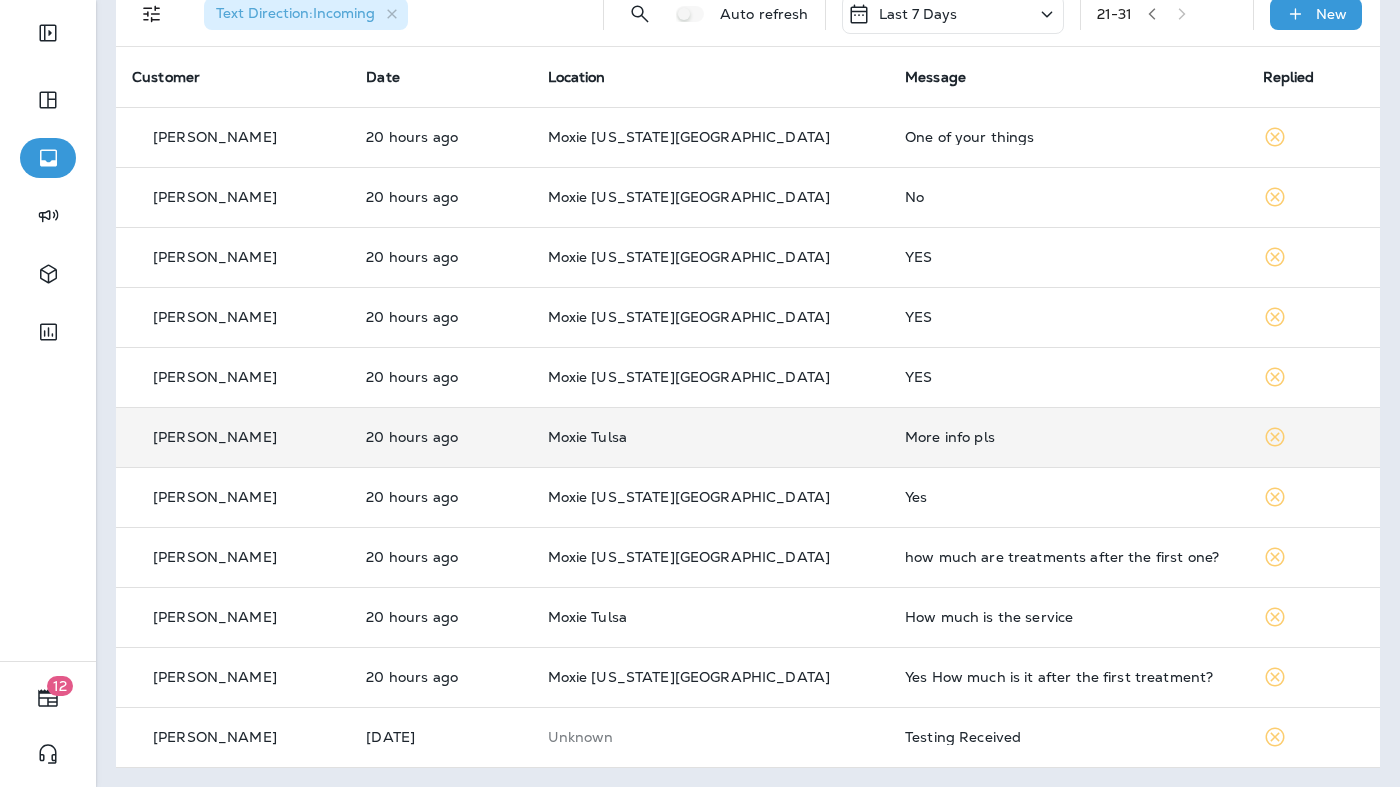 scroll, scrollTop: 0, scrollLeft: 0, axis: both 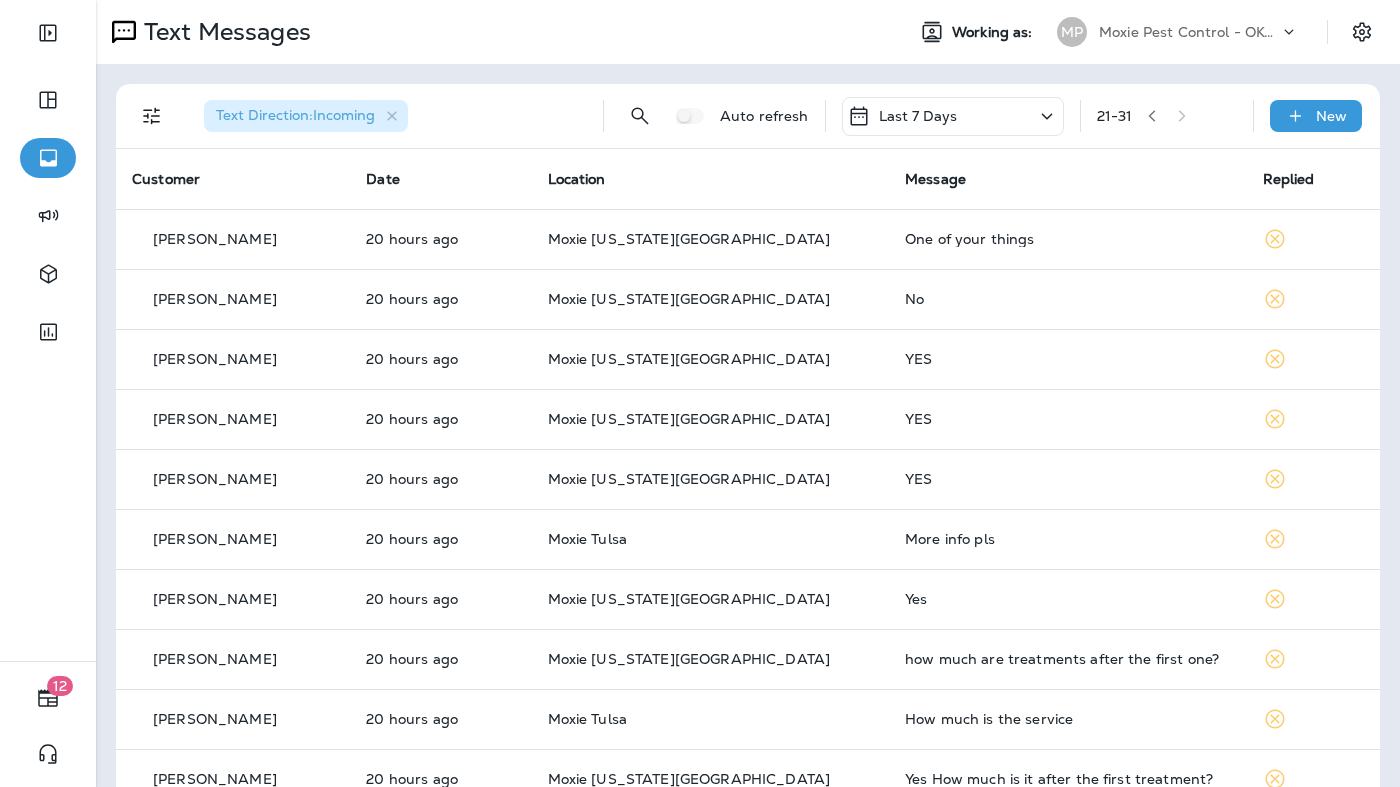 click at bounding box center (1152, 116) 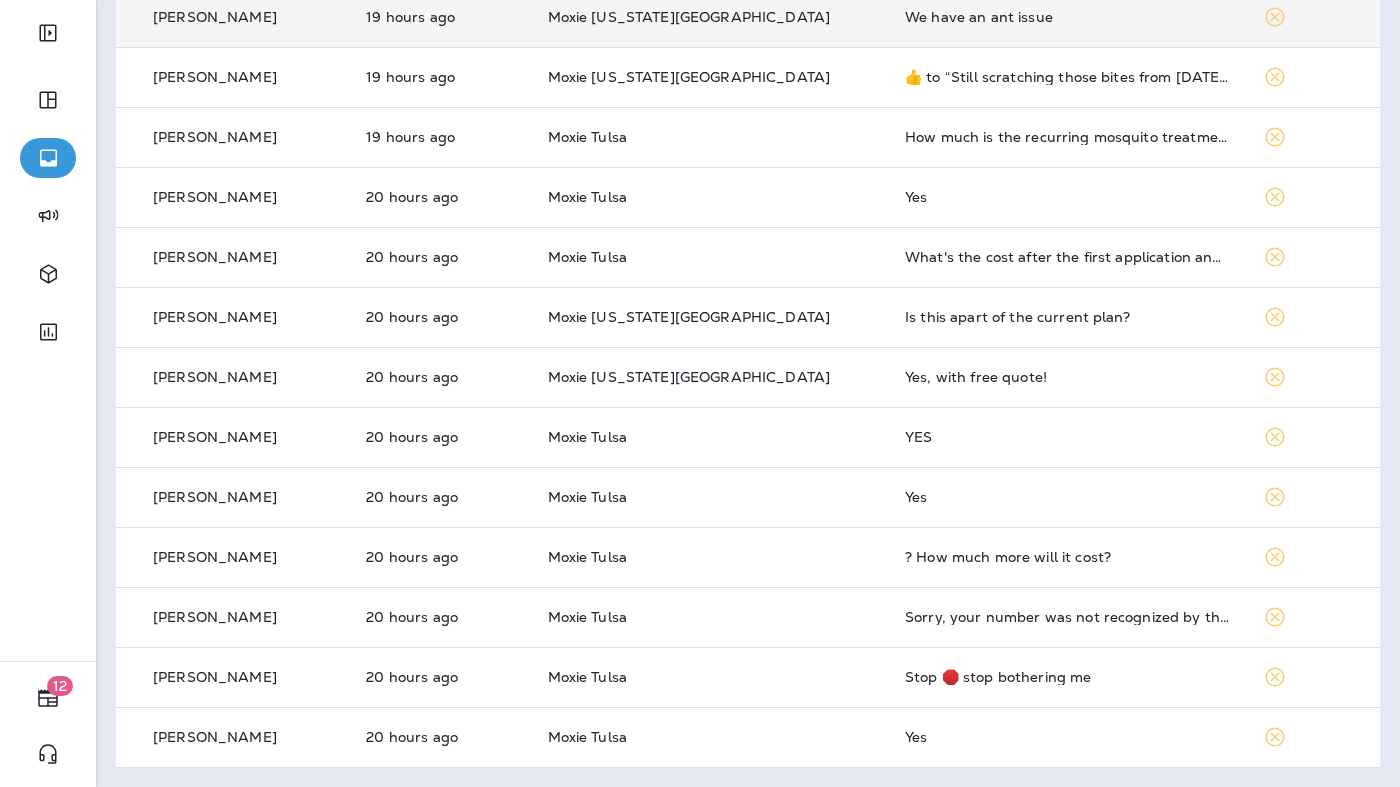 scroll, scrollTop: 0, scrollLeft: 0, axis: both 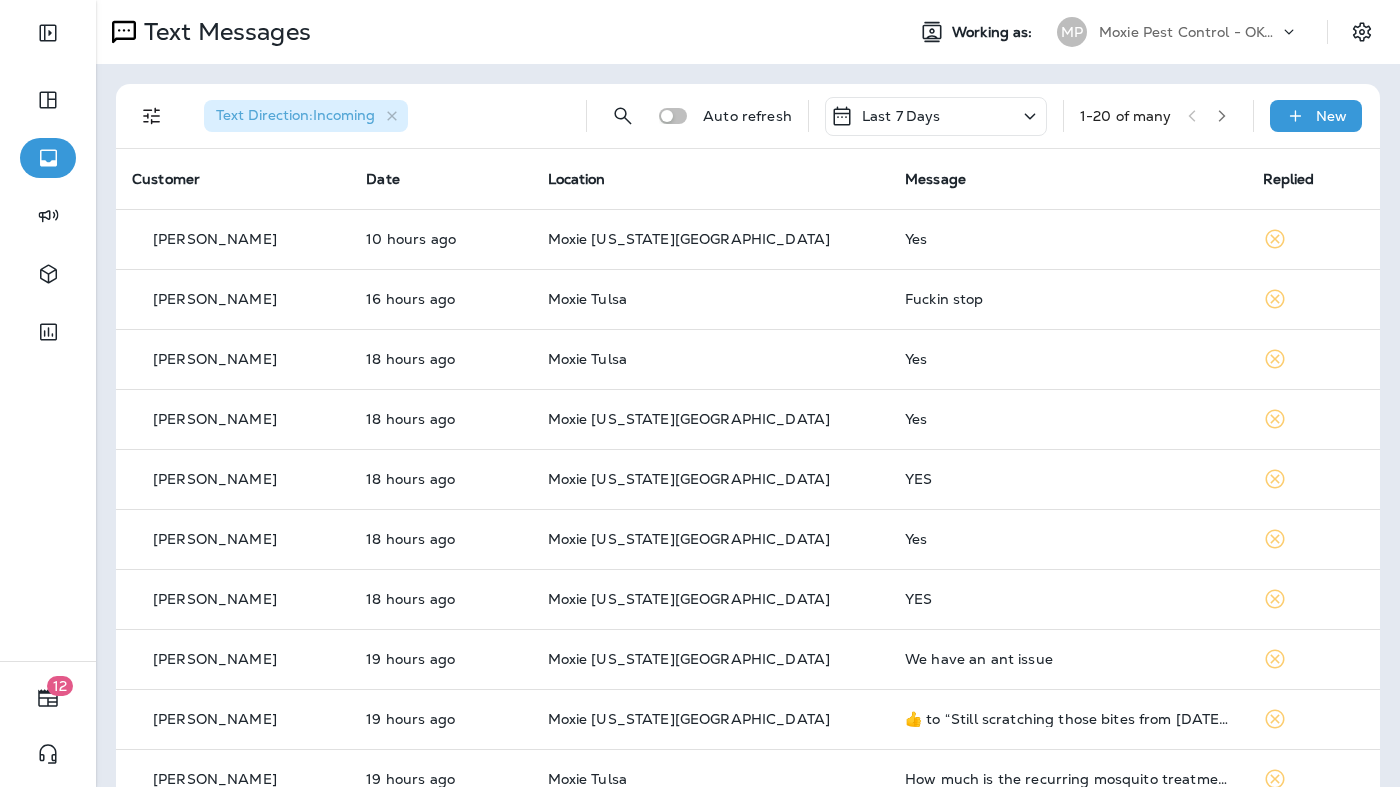 click 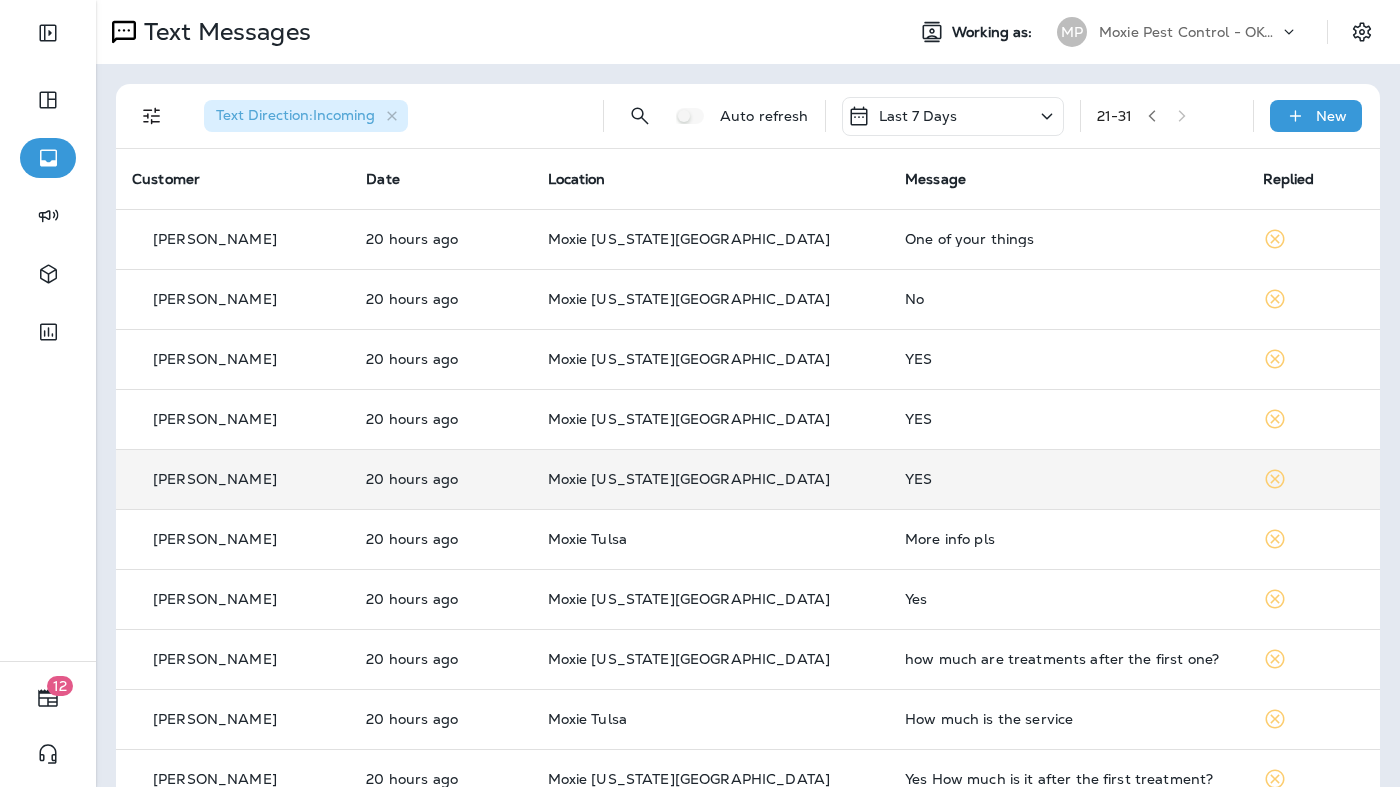 scroll, scrollTop: 102, scrollLeft: 0, axis: vertical 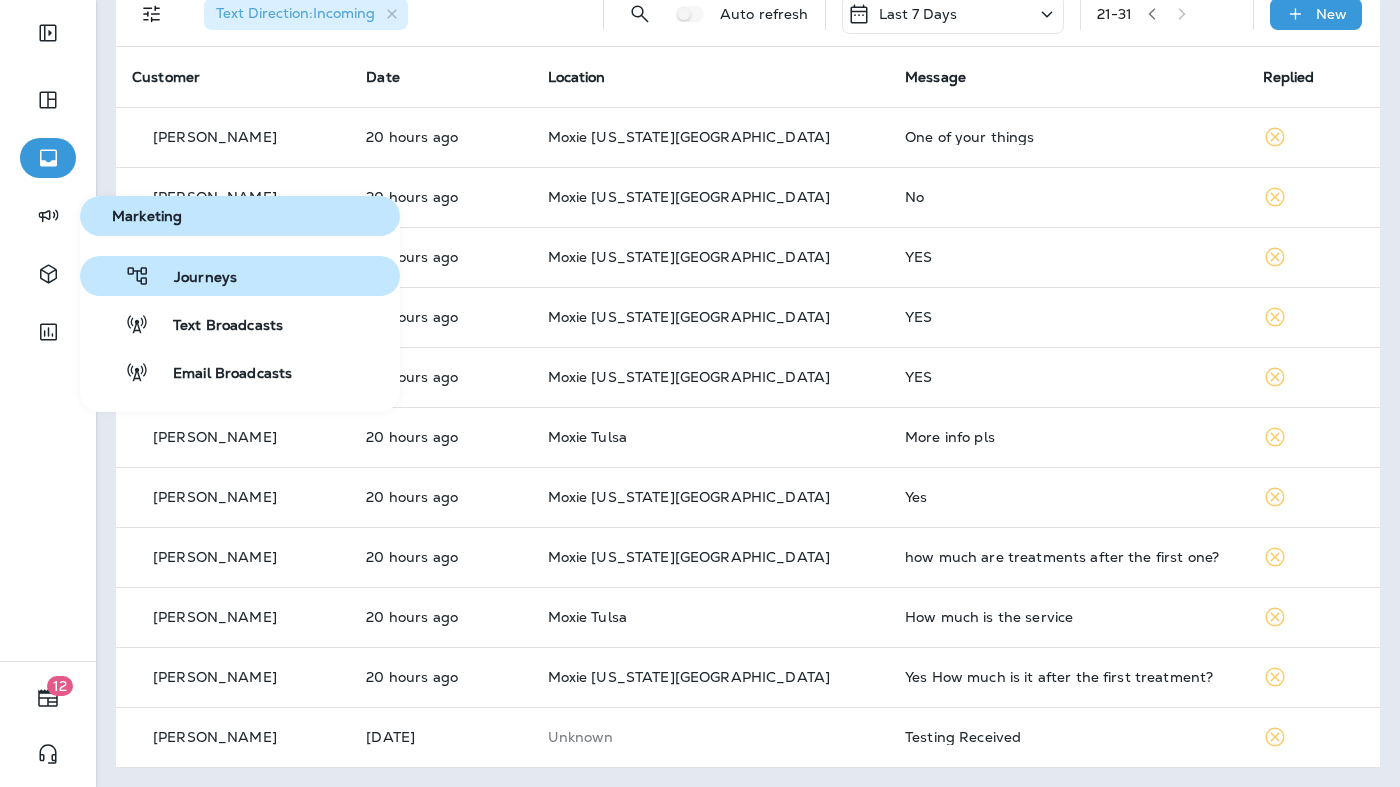click 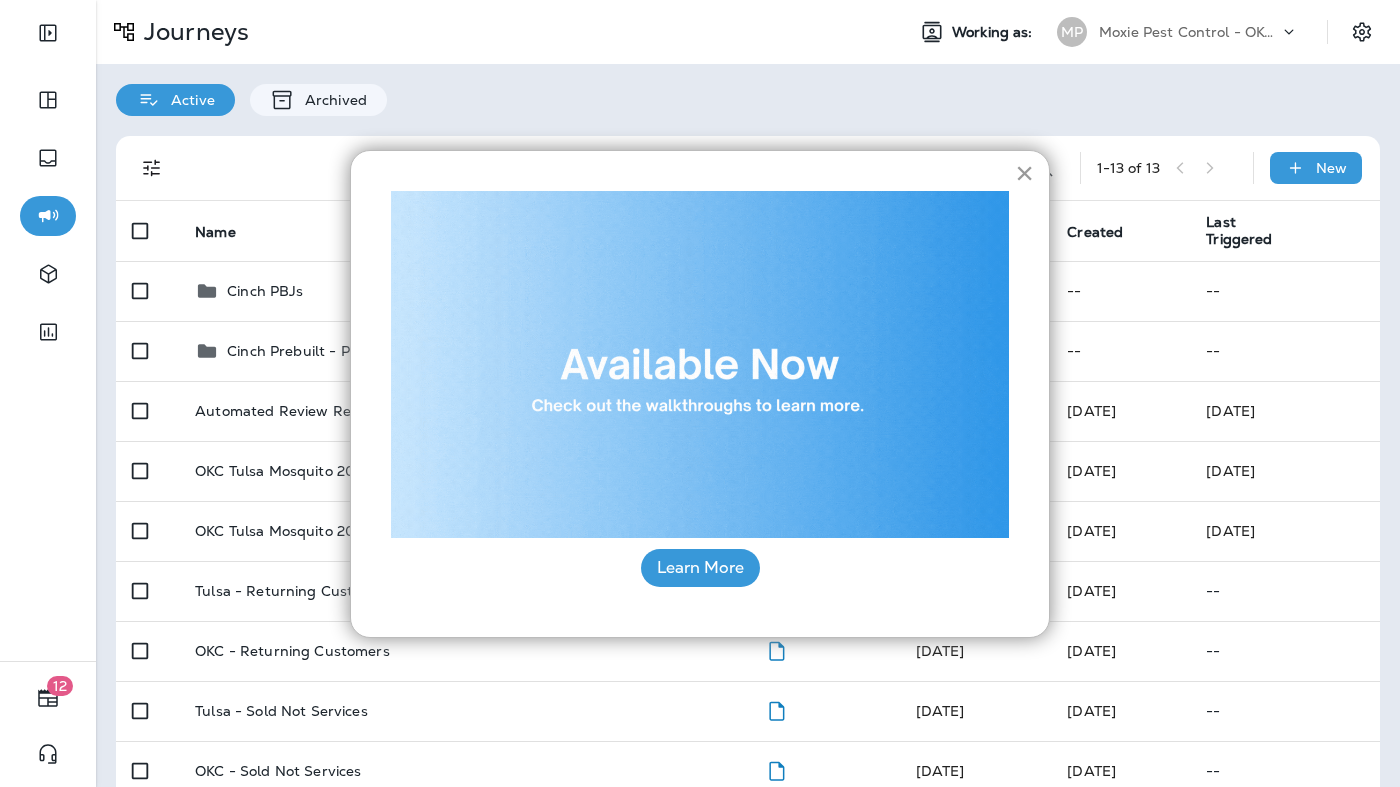 click on "×" at bounding box center [1024, 173] 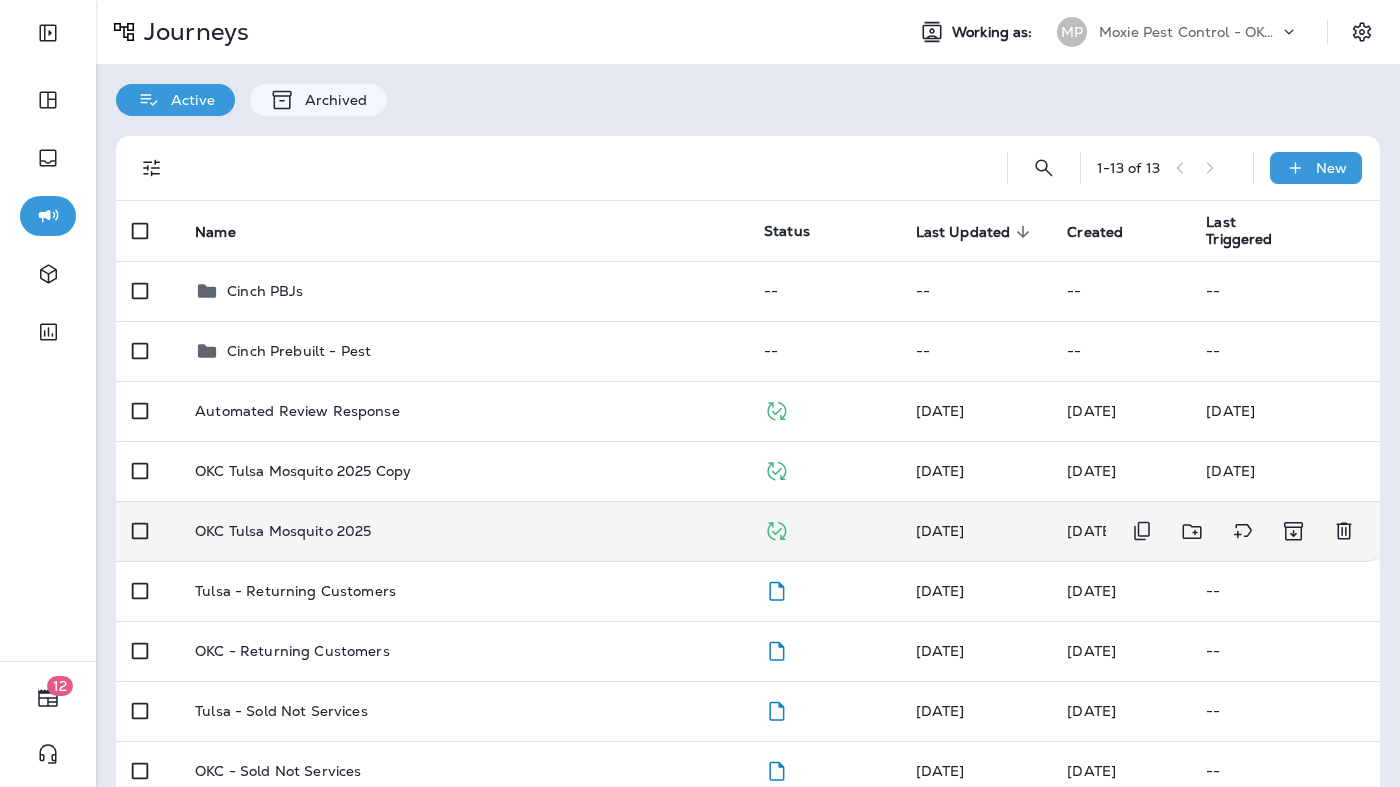 click on "OKC Tulsa Mosquito 2025" at bounding box center (463, 531) 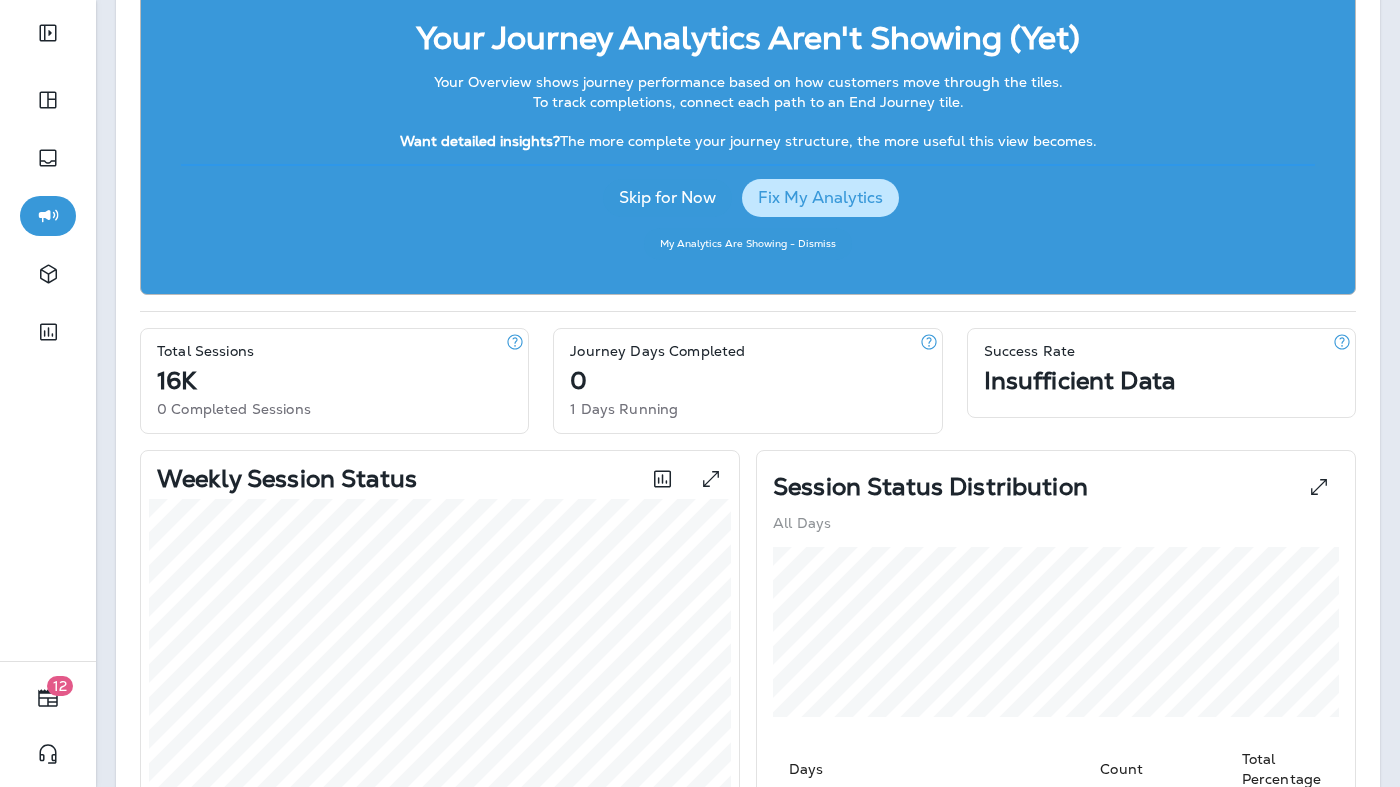 scroll, scrollTop: 0, scrollLeft: 0, axis: both 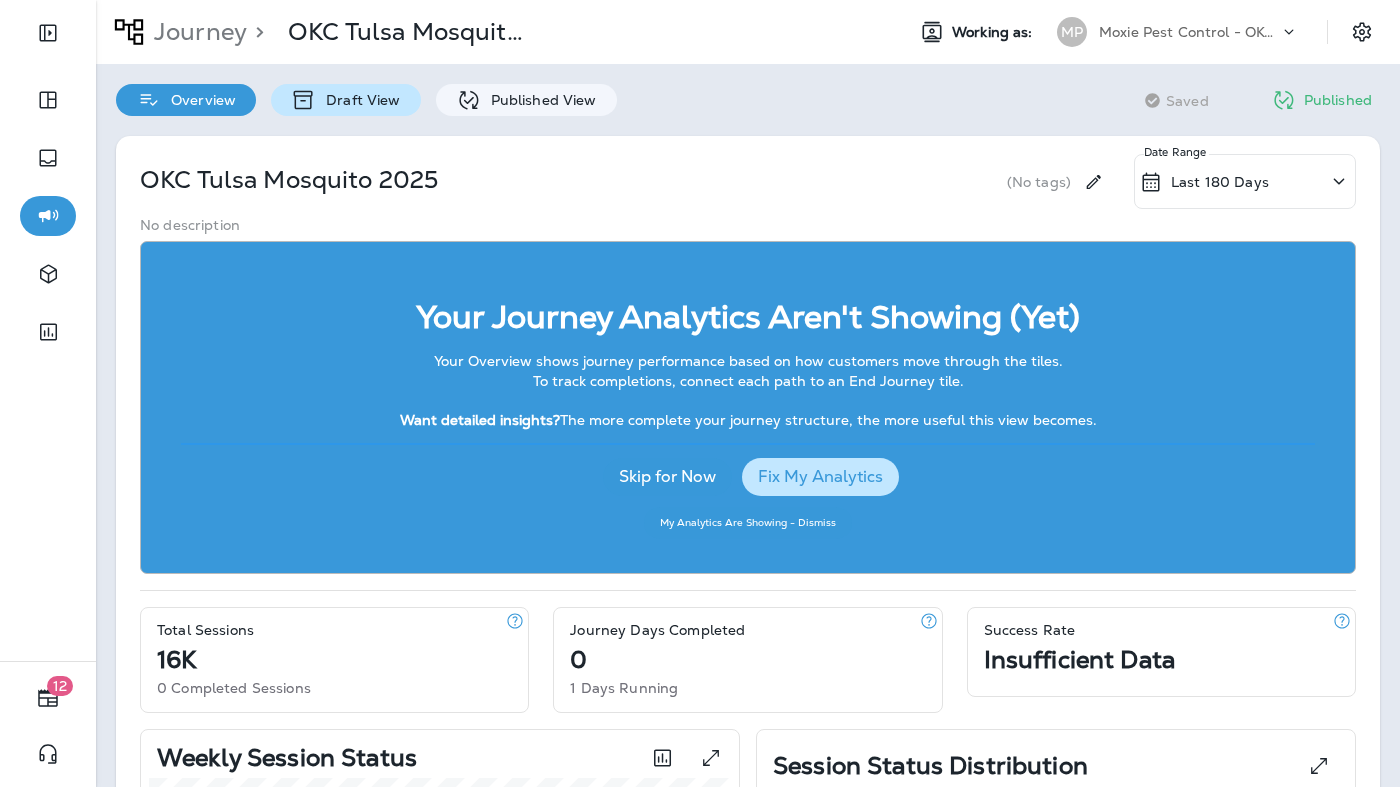 click on "Draft View" at bounding box center (345, 100) 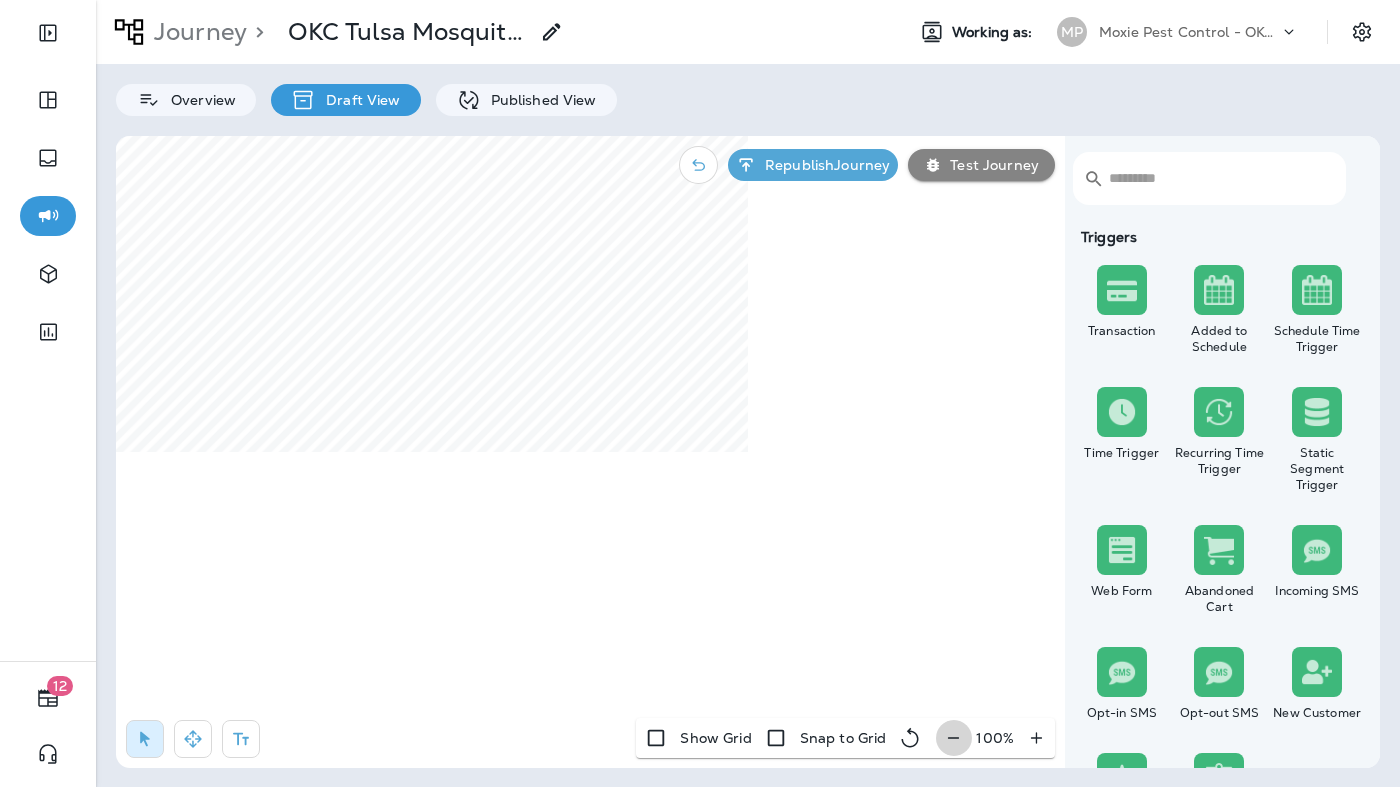 click 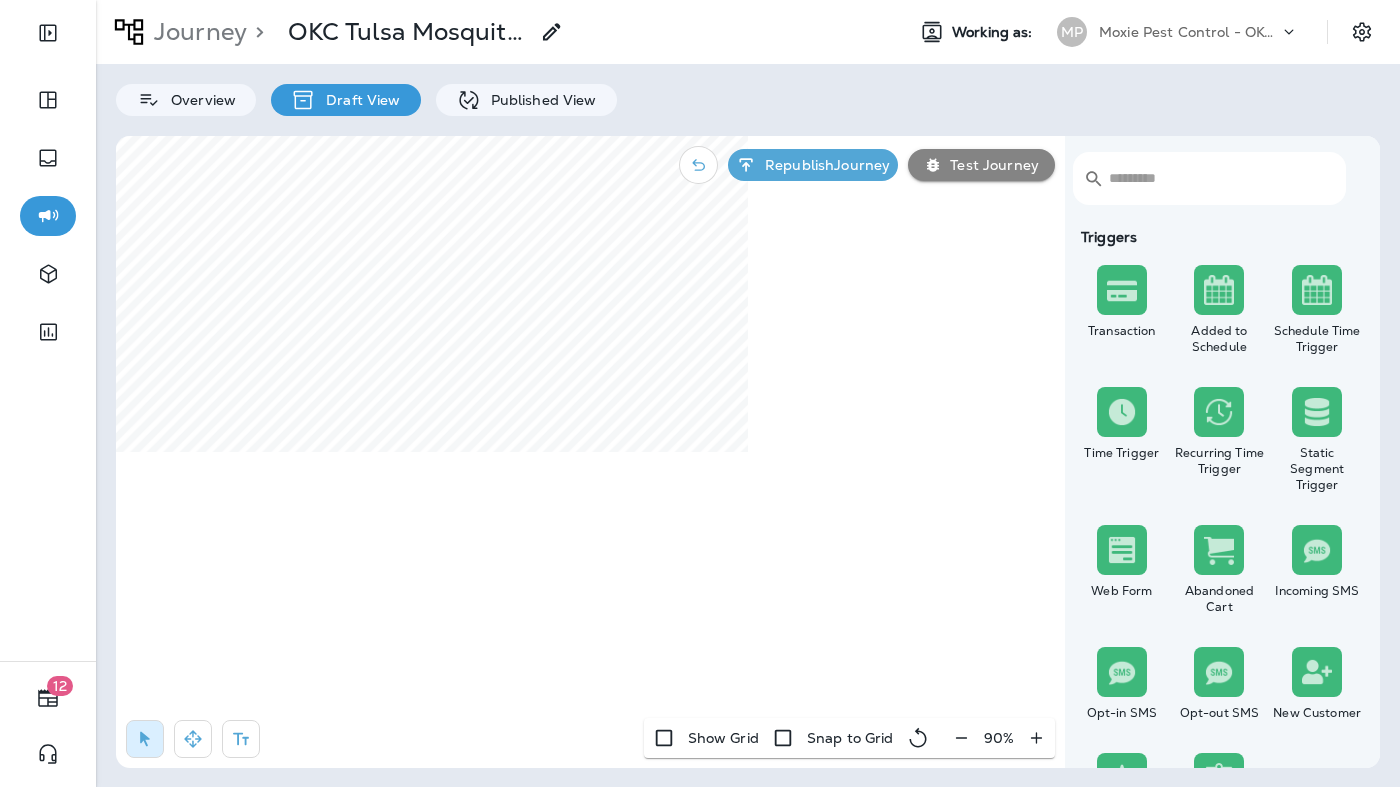 click 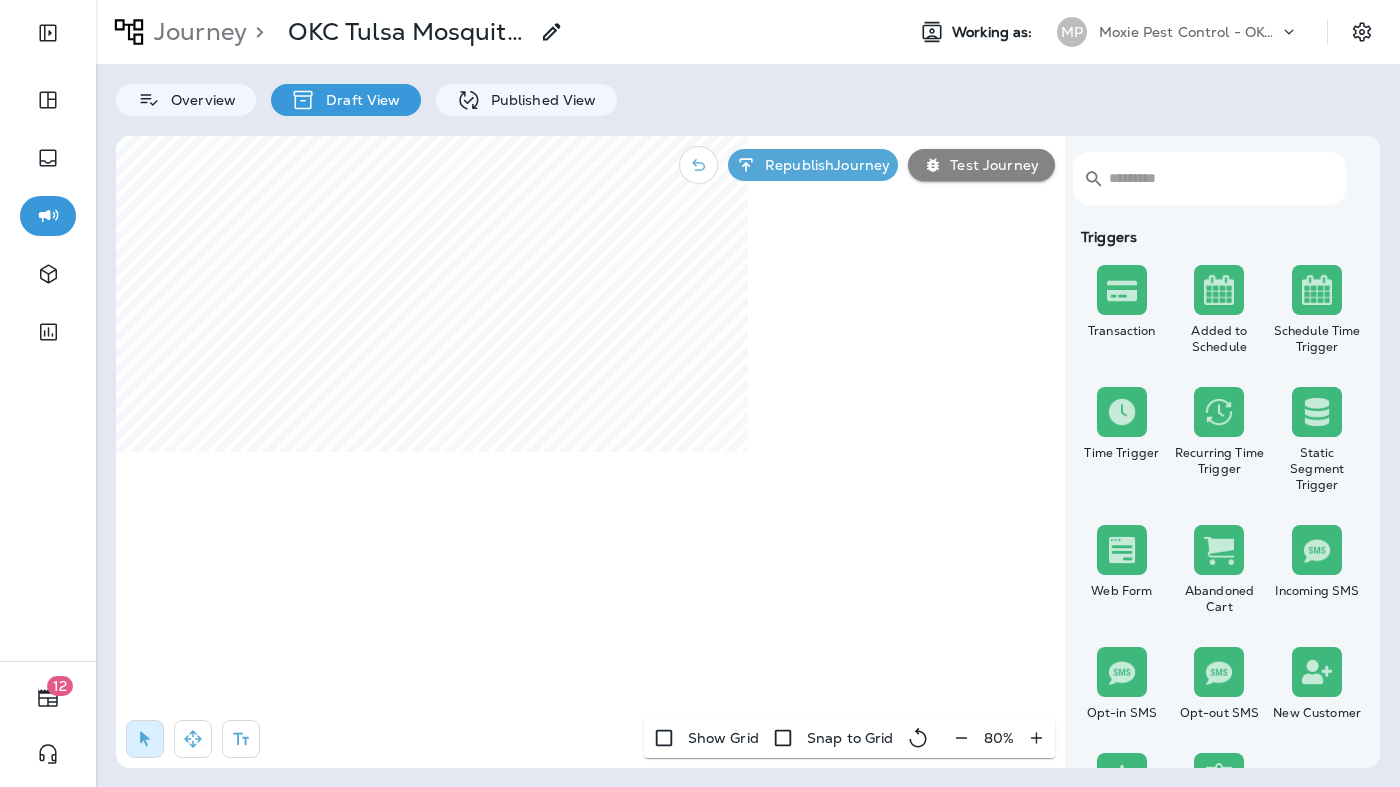click 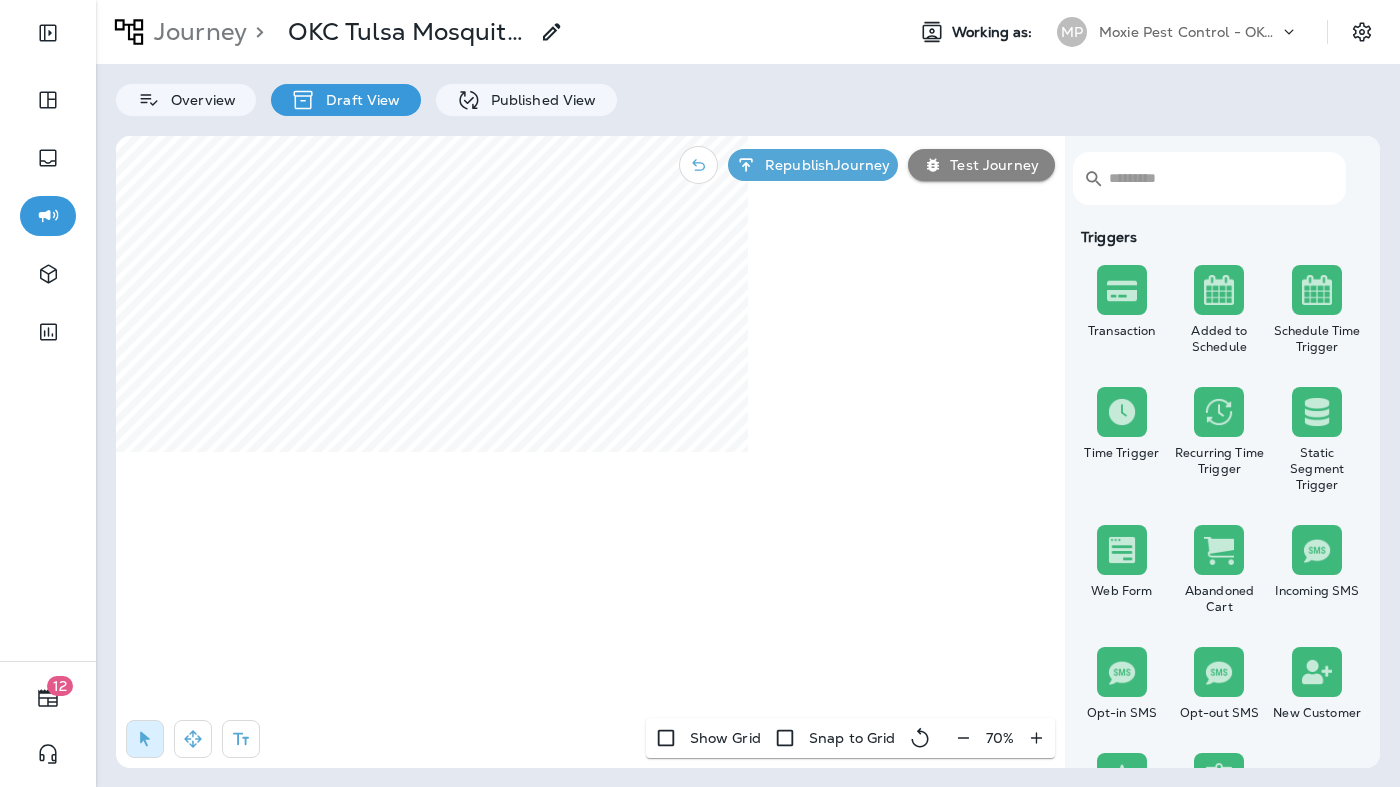 click 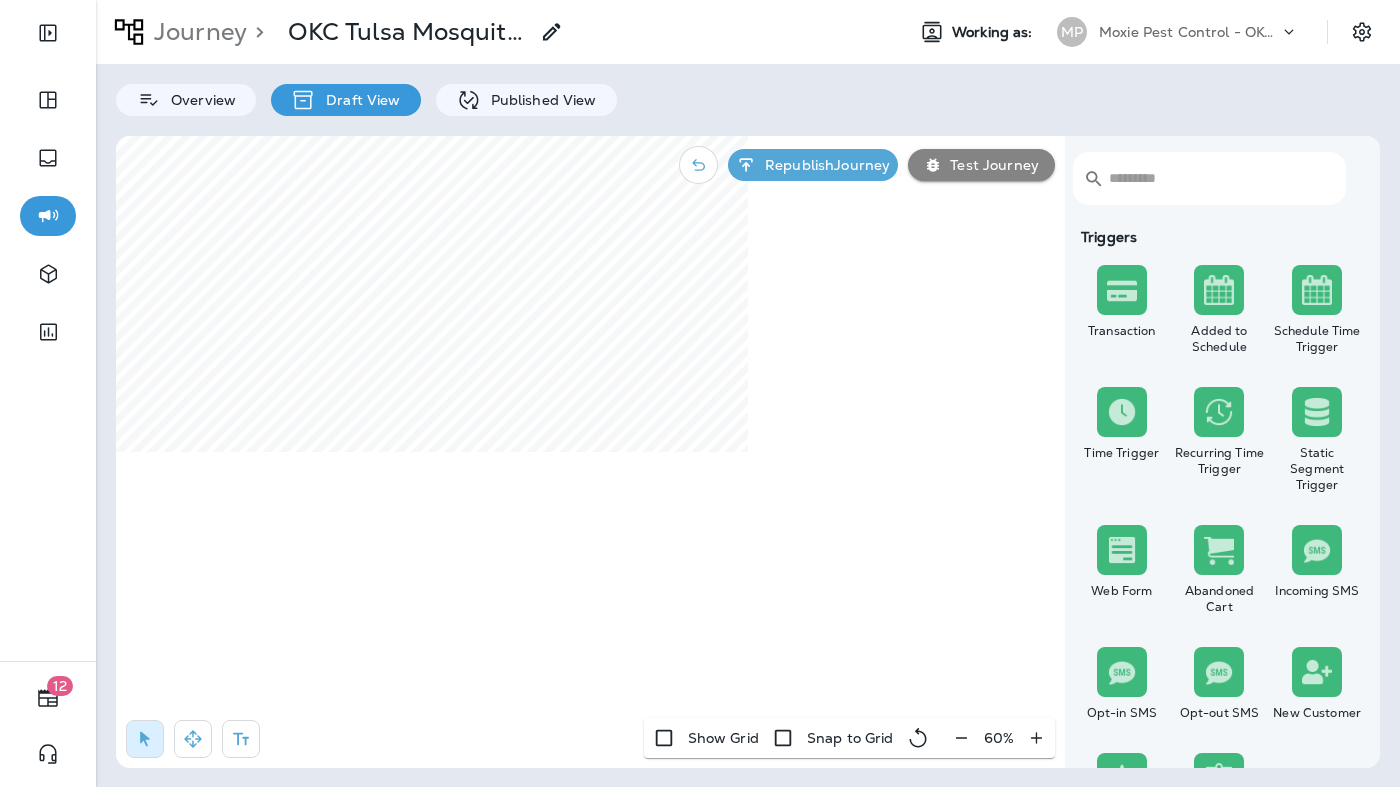 click 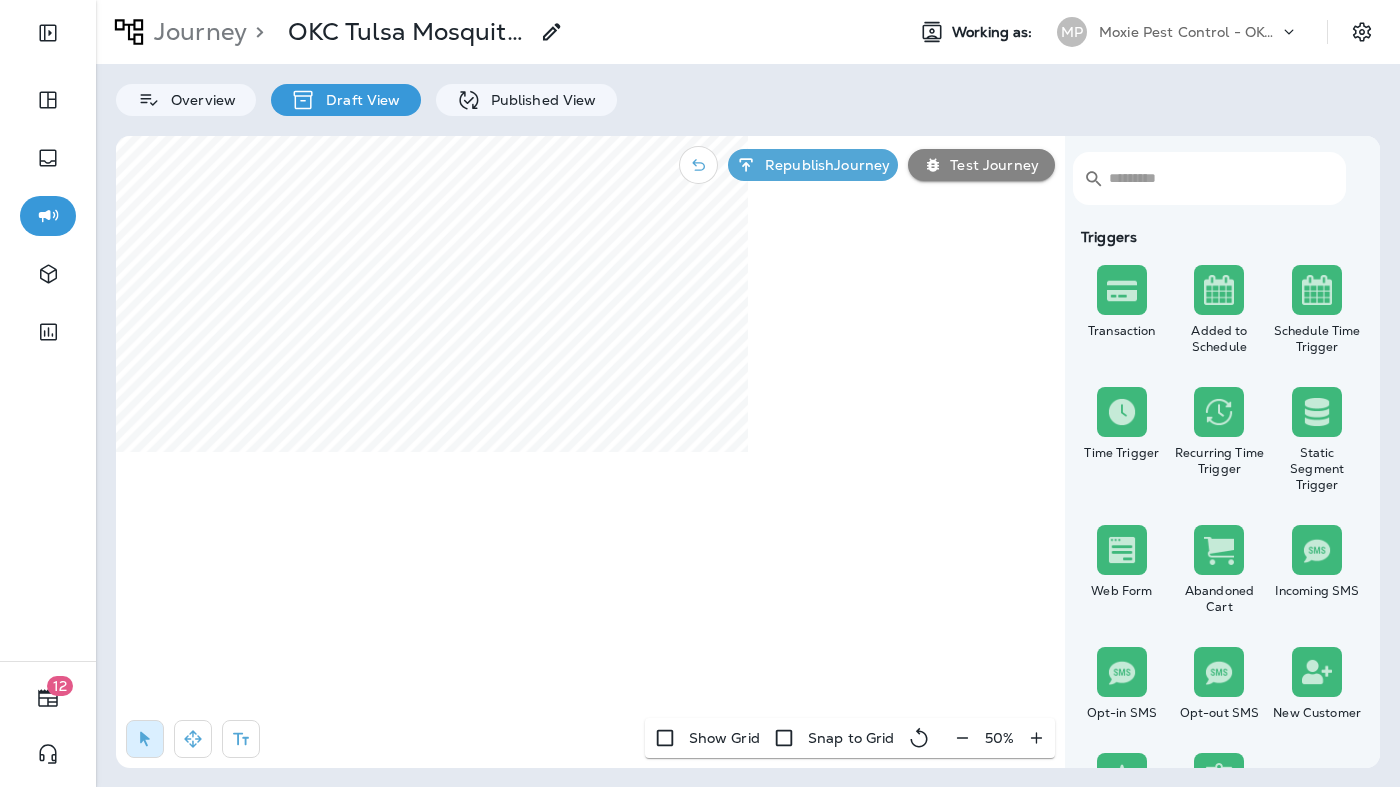 click on "50 %" at bounding box center (999, 738) 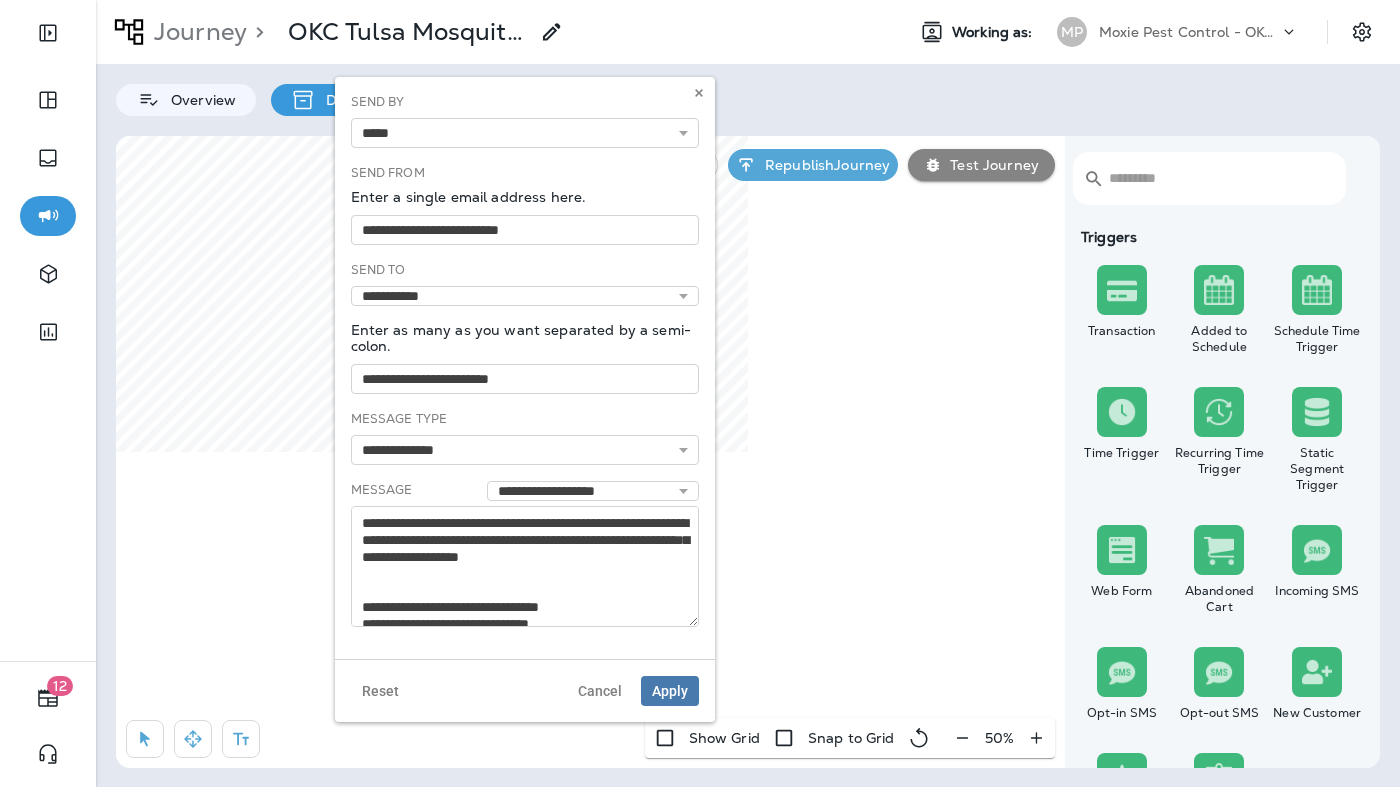 drag, startPoint x: 694, startPoint y: 552, endPoint x: 708, endPoint y: 631, distance: 80.23092 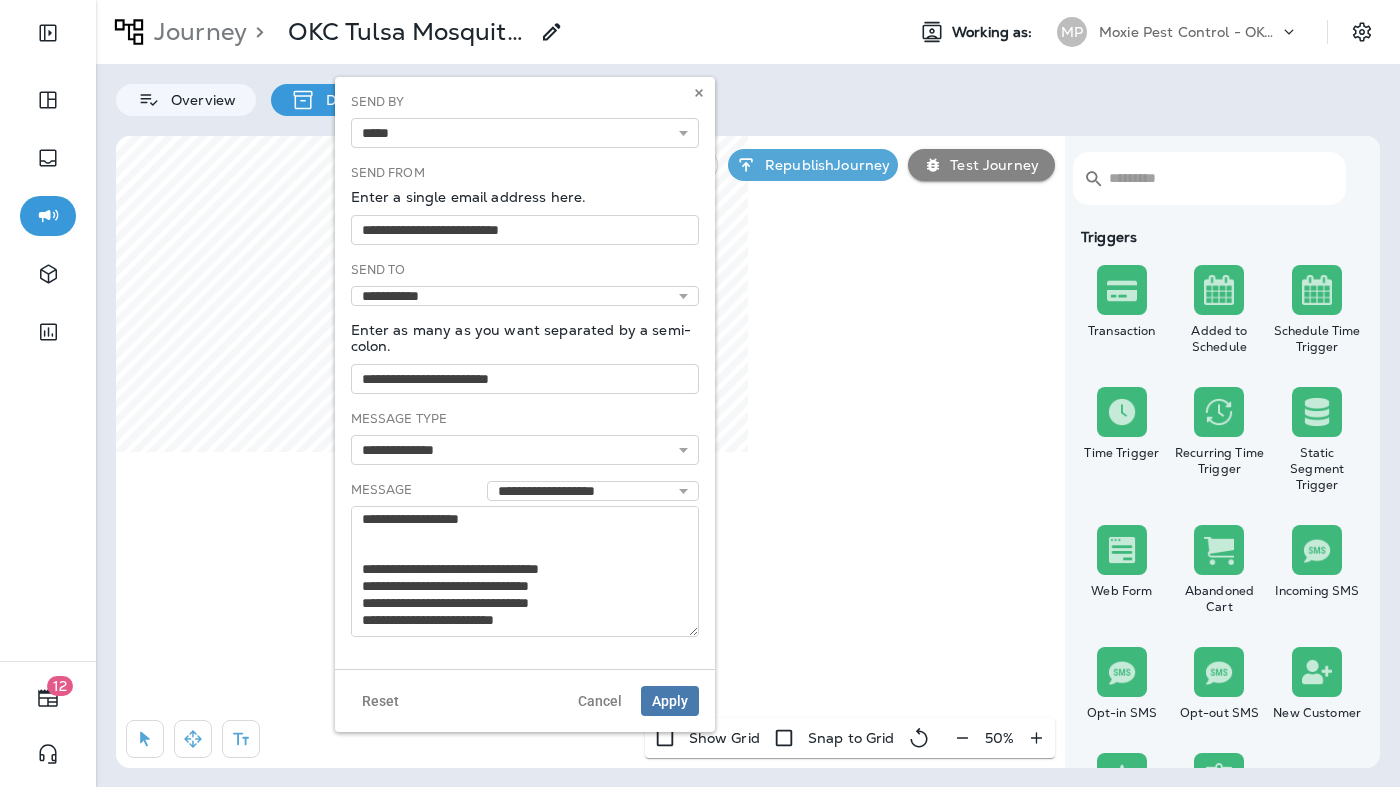 scroll, scrollTop: 71, scrollLeft: 0, axis: vertical 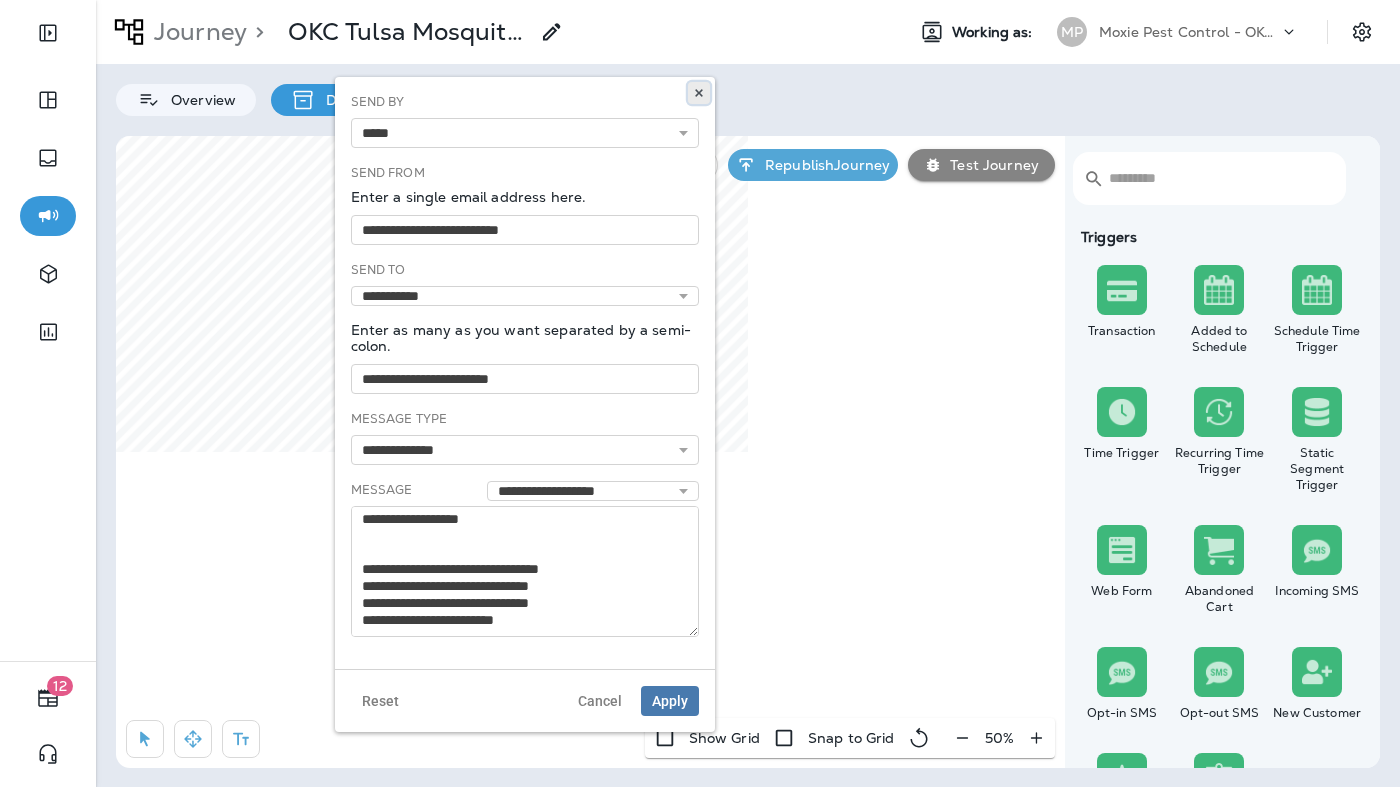 click 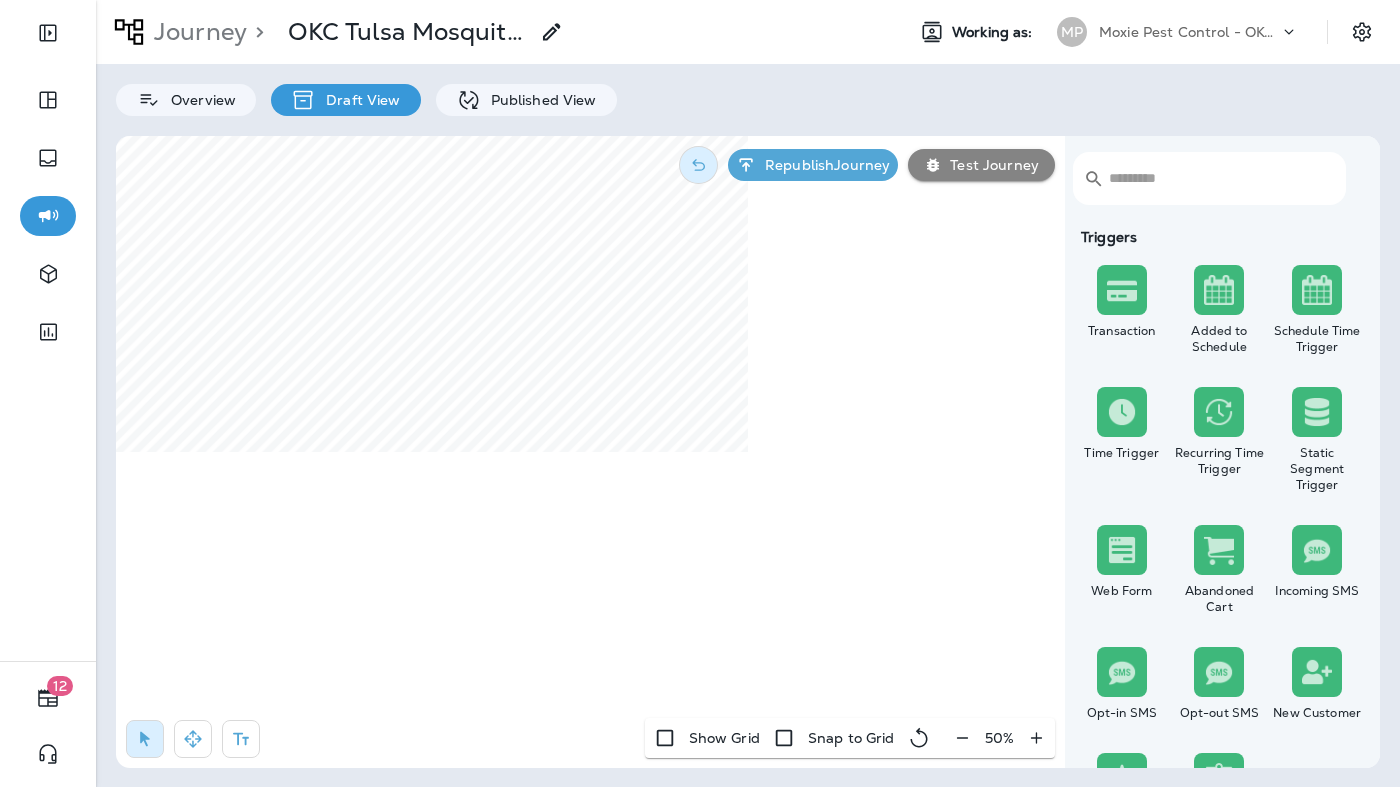 select on "*****" 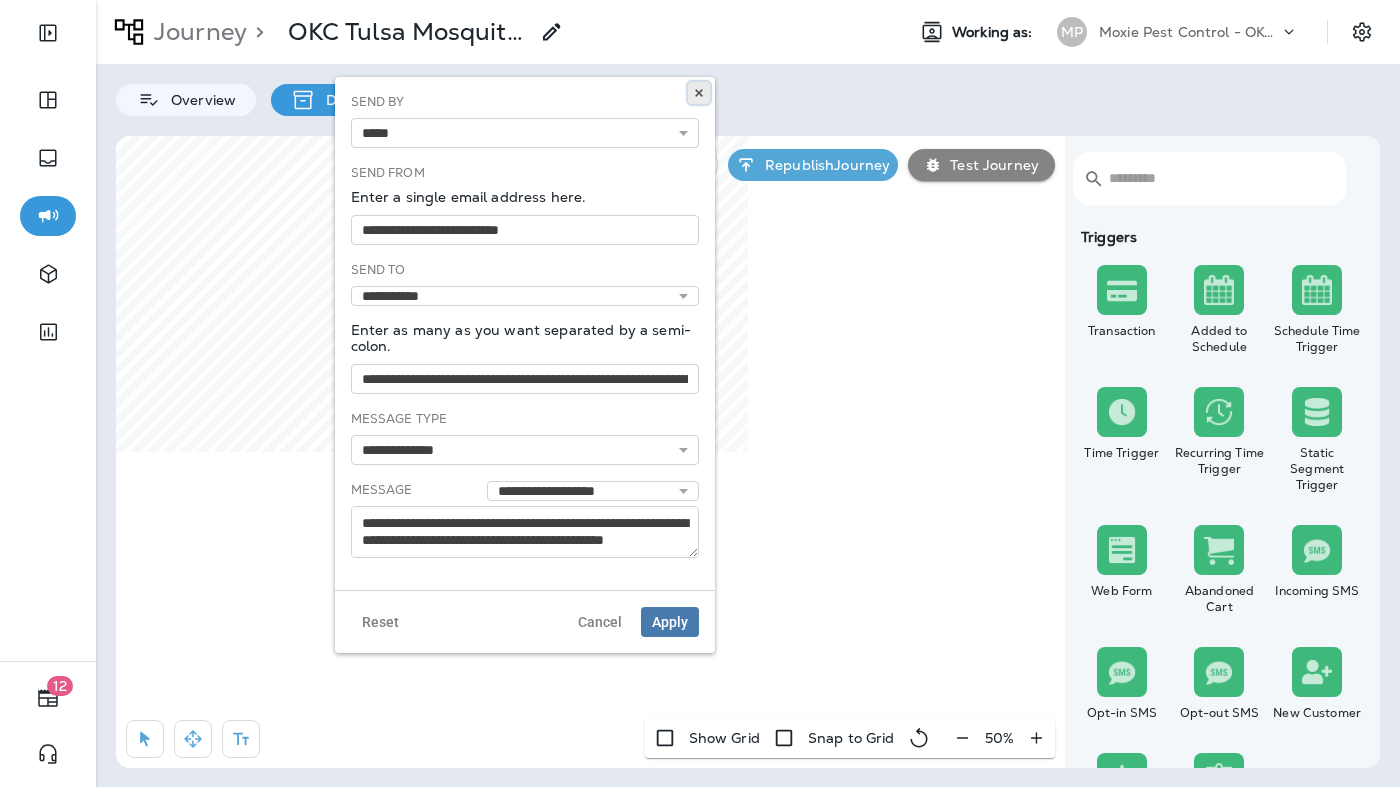 click 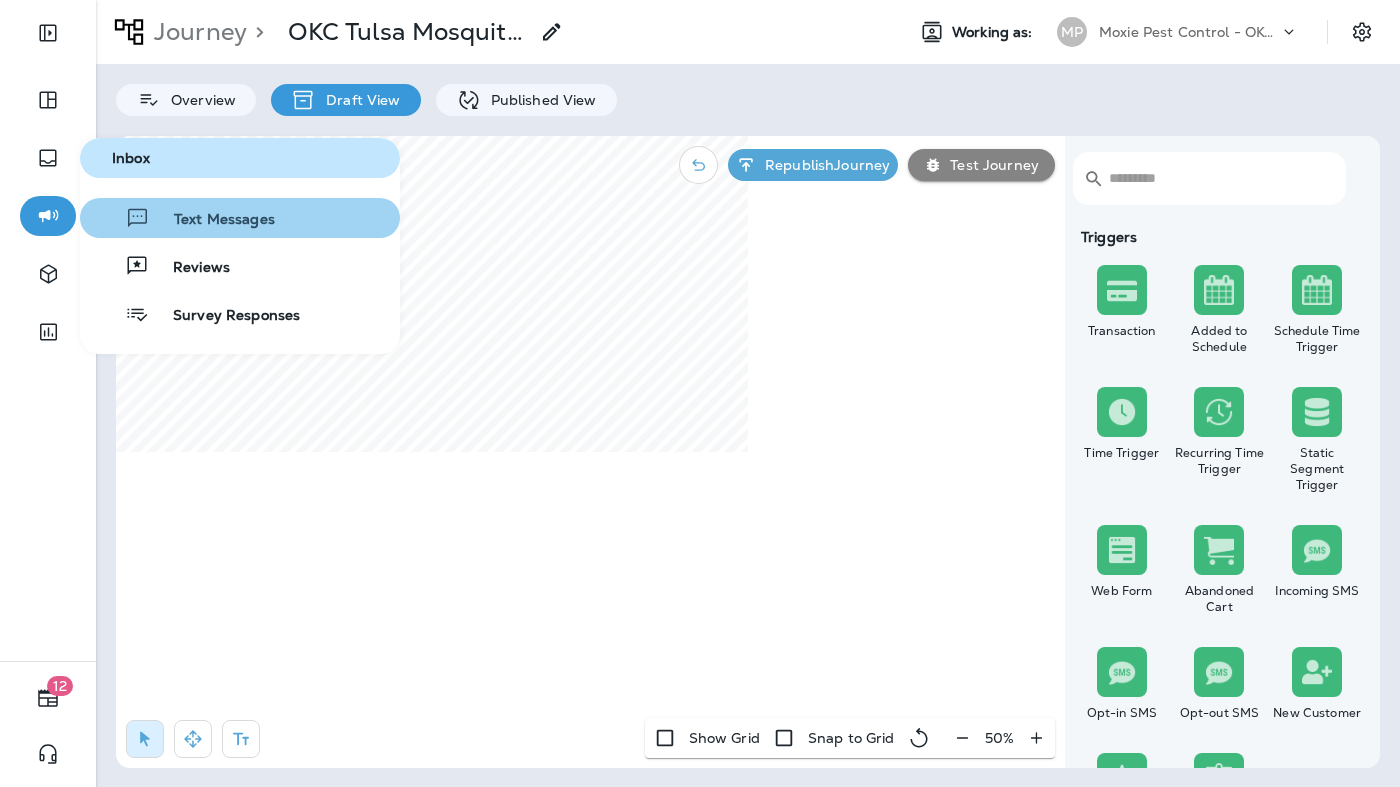 click on "Text Messages" at bounding box center (212, 220) 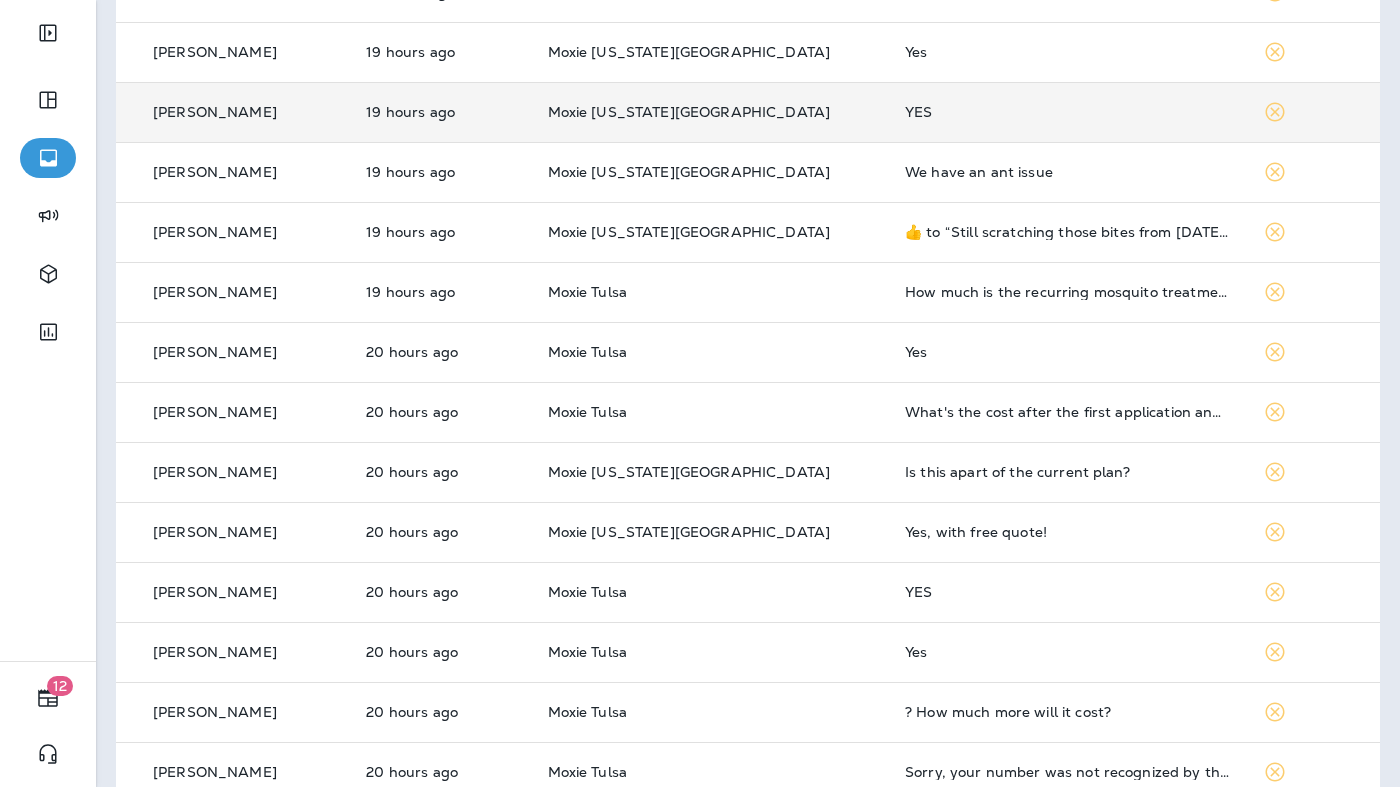 scroll, scrollTop: 642, scrollLeft: 0, axis: vertical 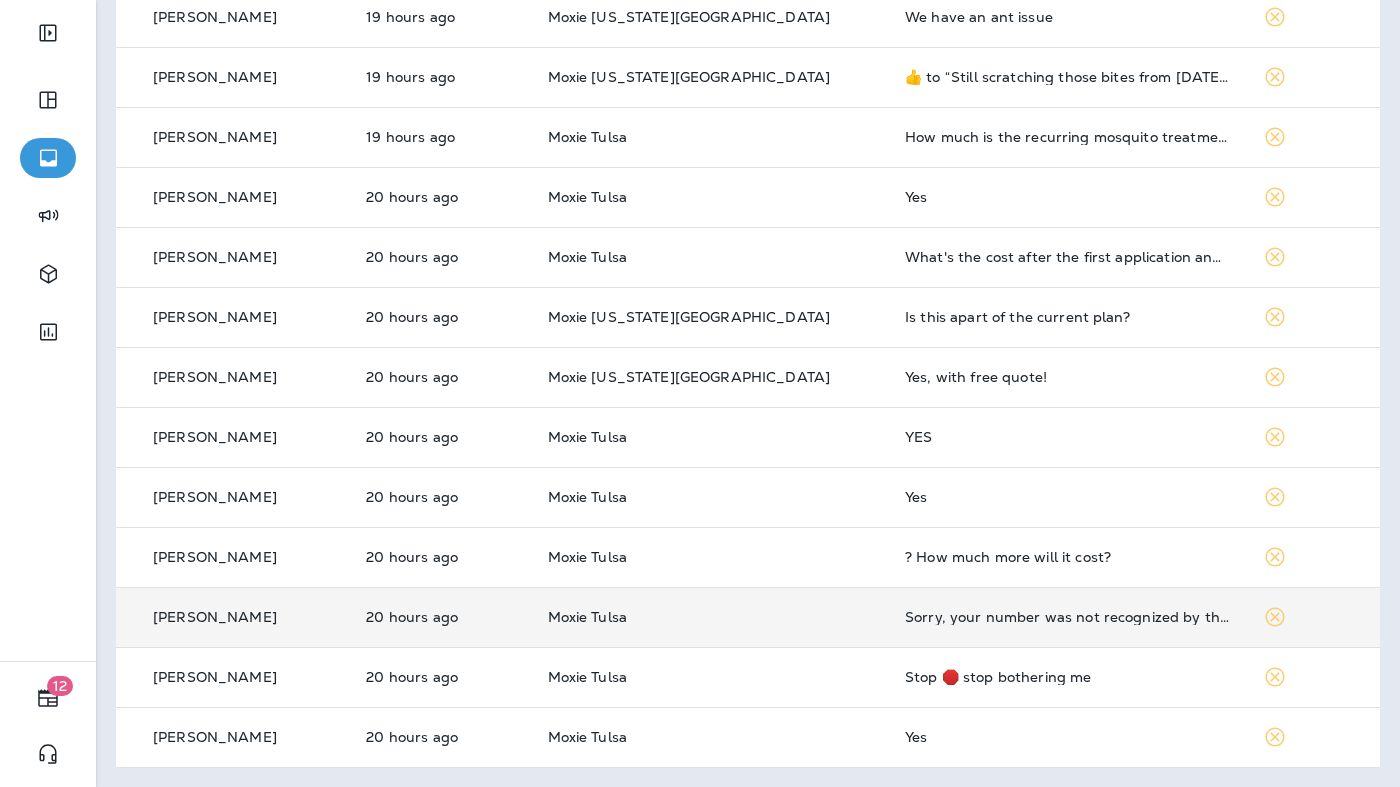 click on "Sorry, your number was not recognized by the FieldRoutes Software. Please contact your service provider for more info." at bounding box center [1068, 617] 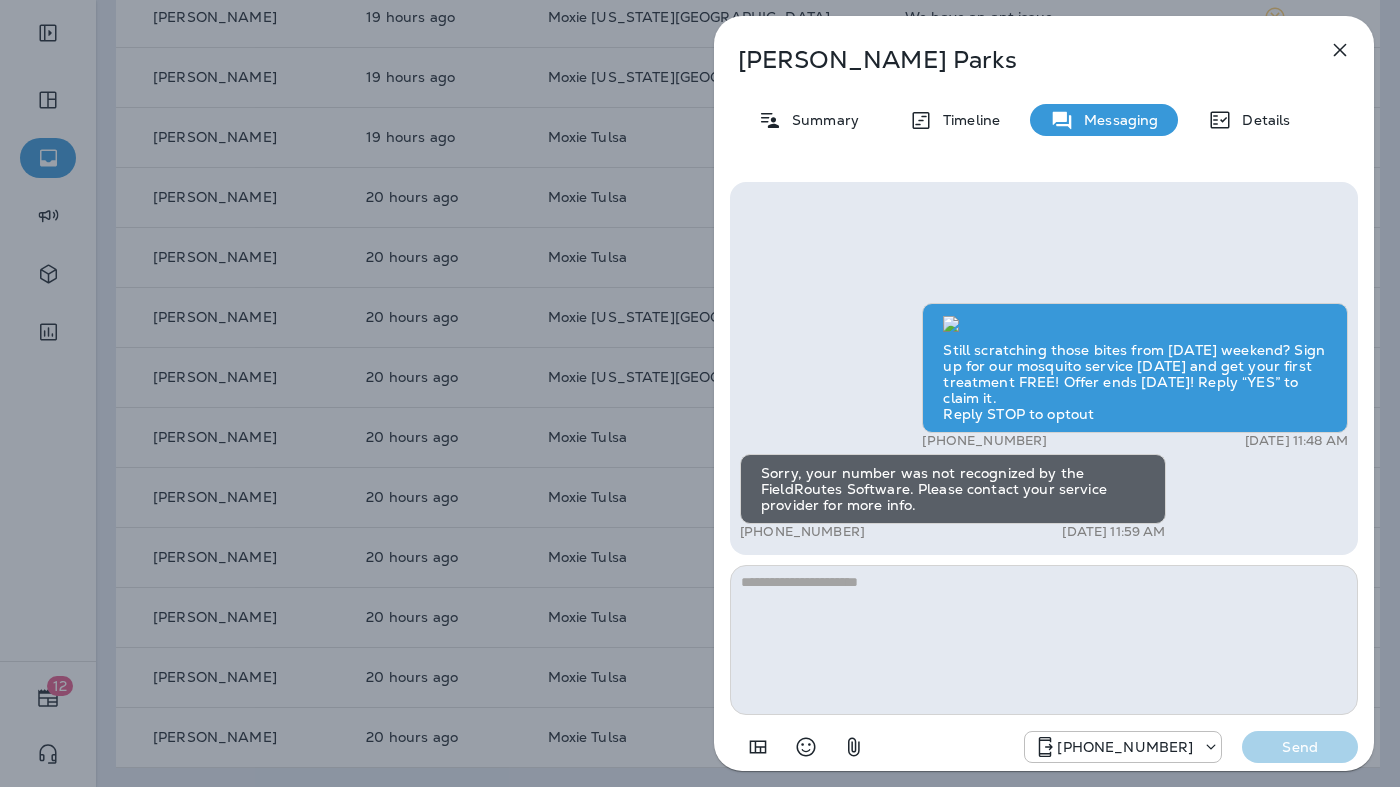 scroll, scrollTop: -312, scrollLeft: 0, axis: vertical 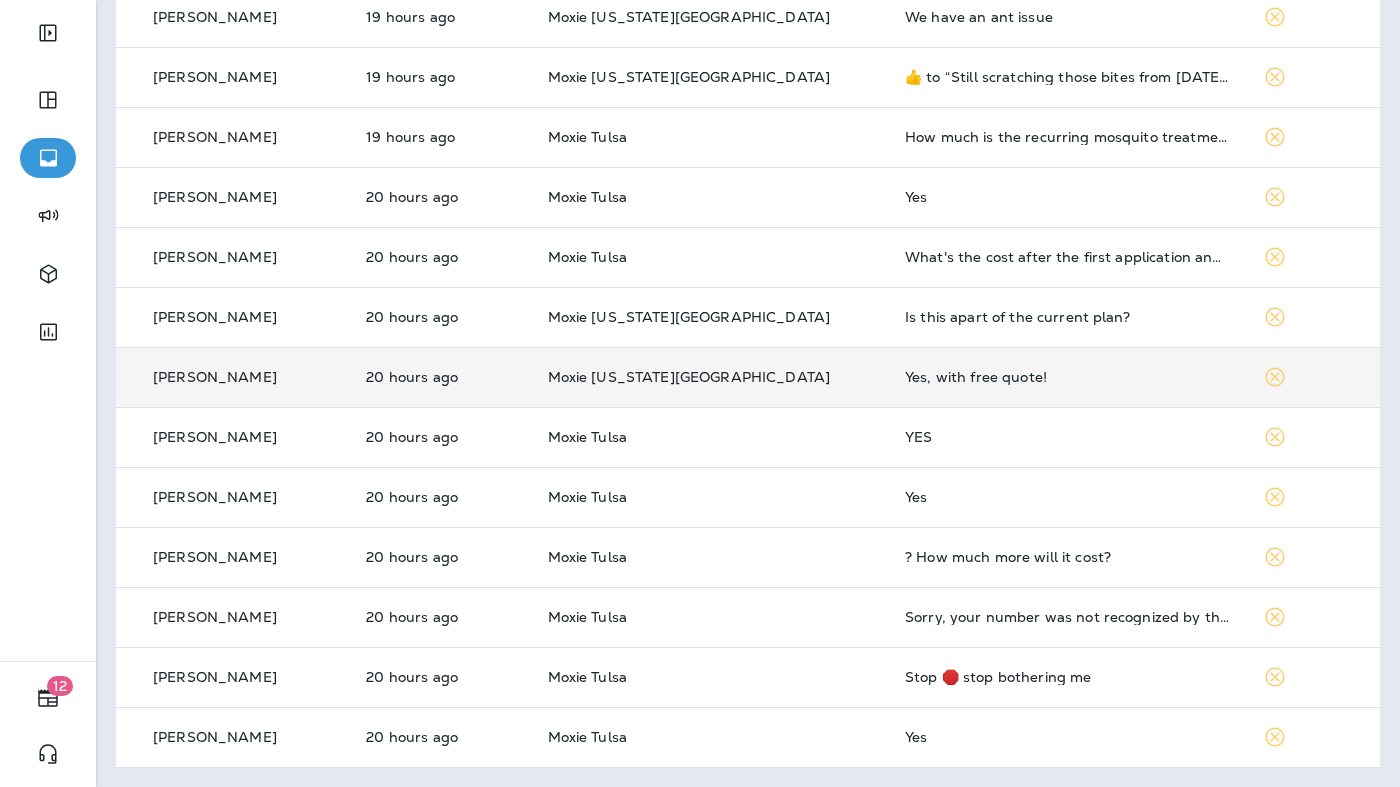 click on "Yes, with free quote!" at bounding box center (1068, 377) 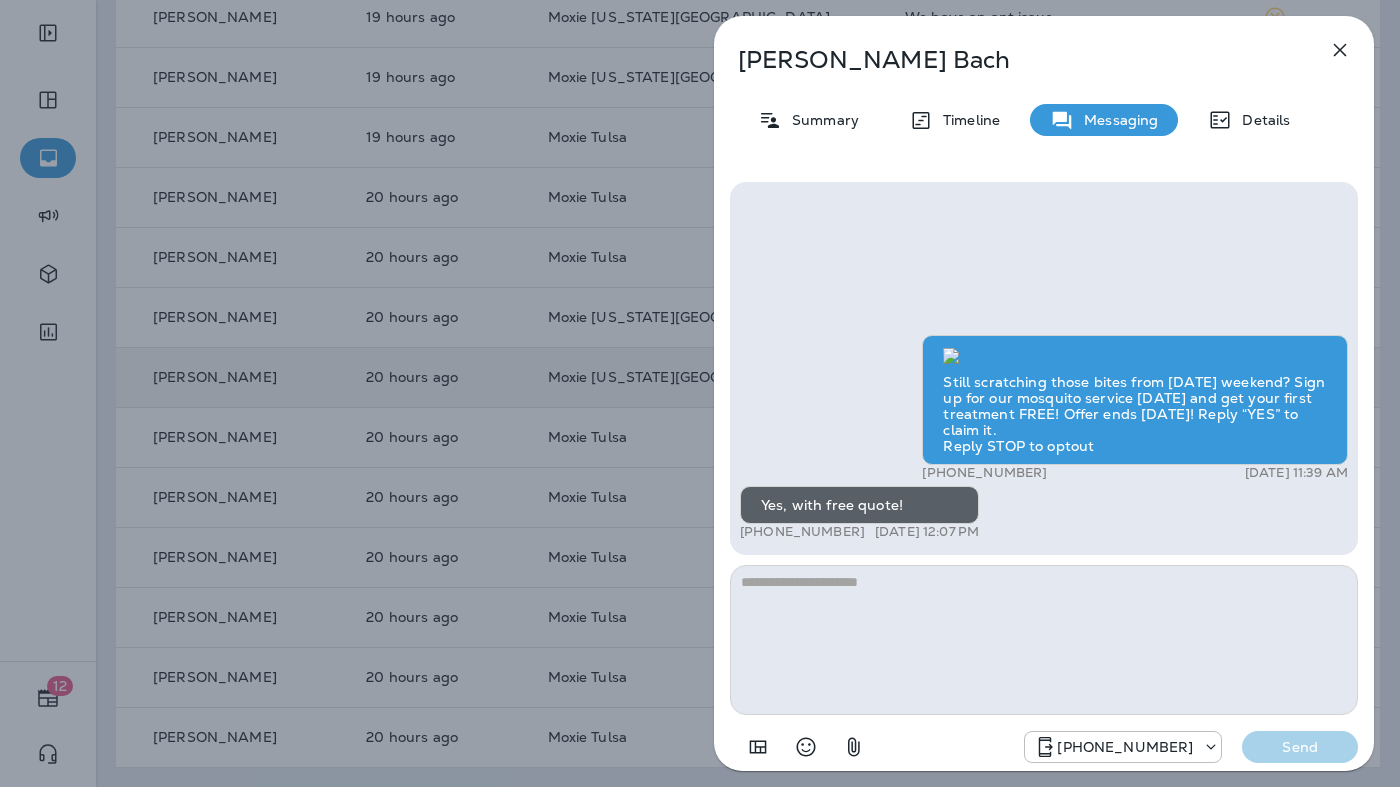 scroll, scrollTop: 0, scrollLeft: 0, axis: both 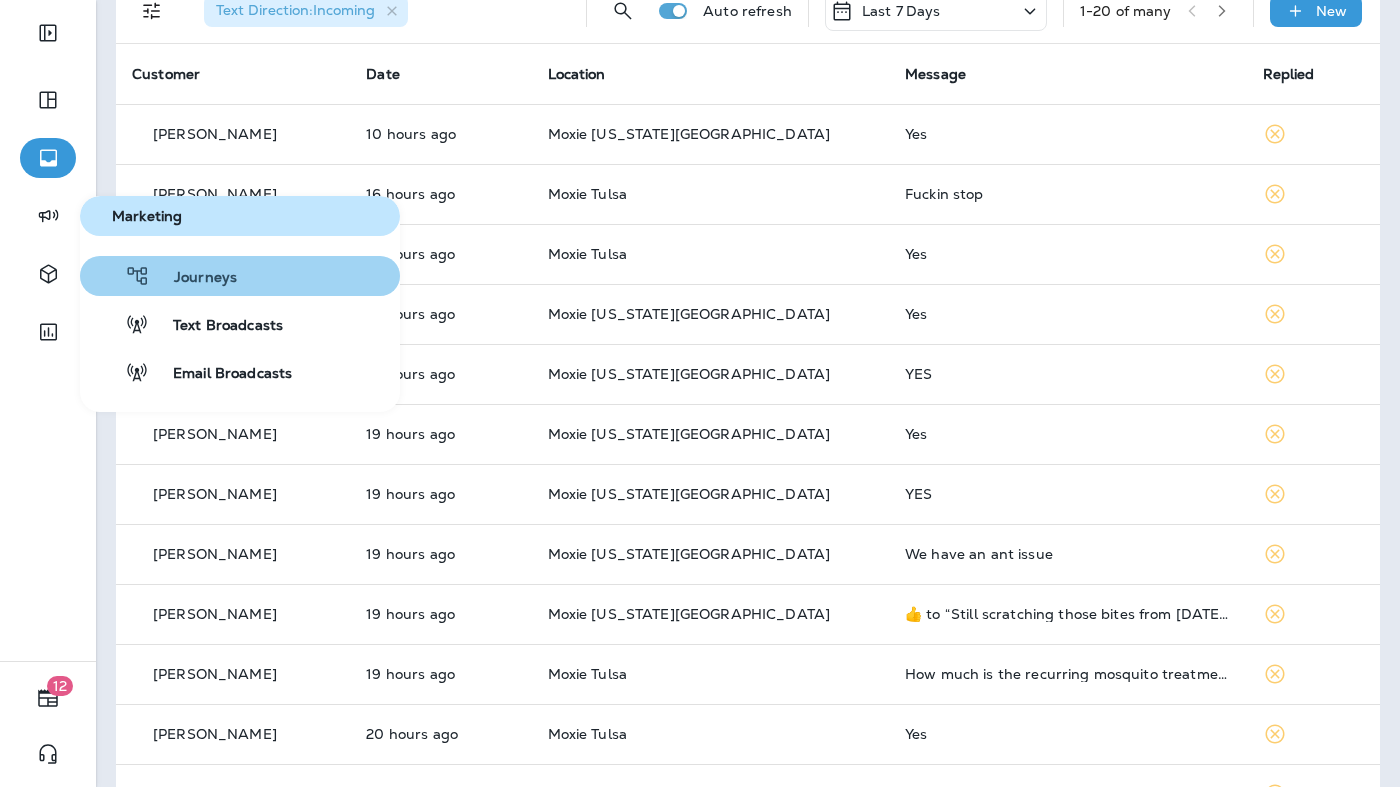 click 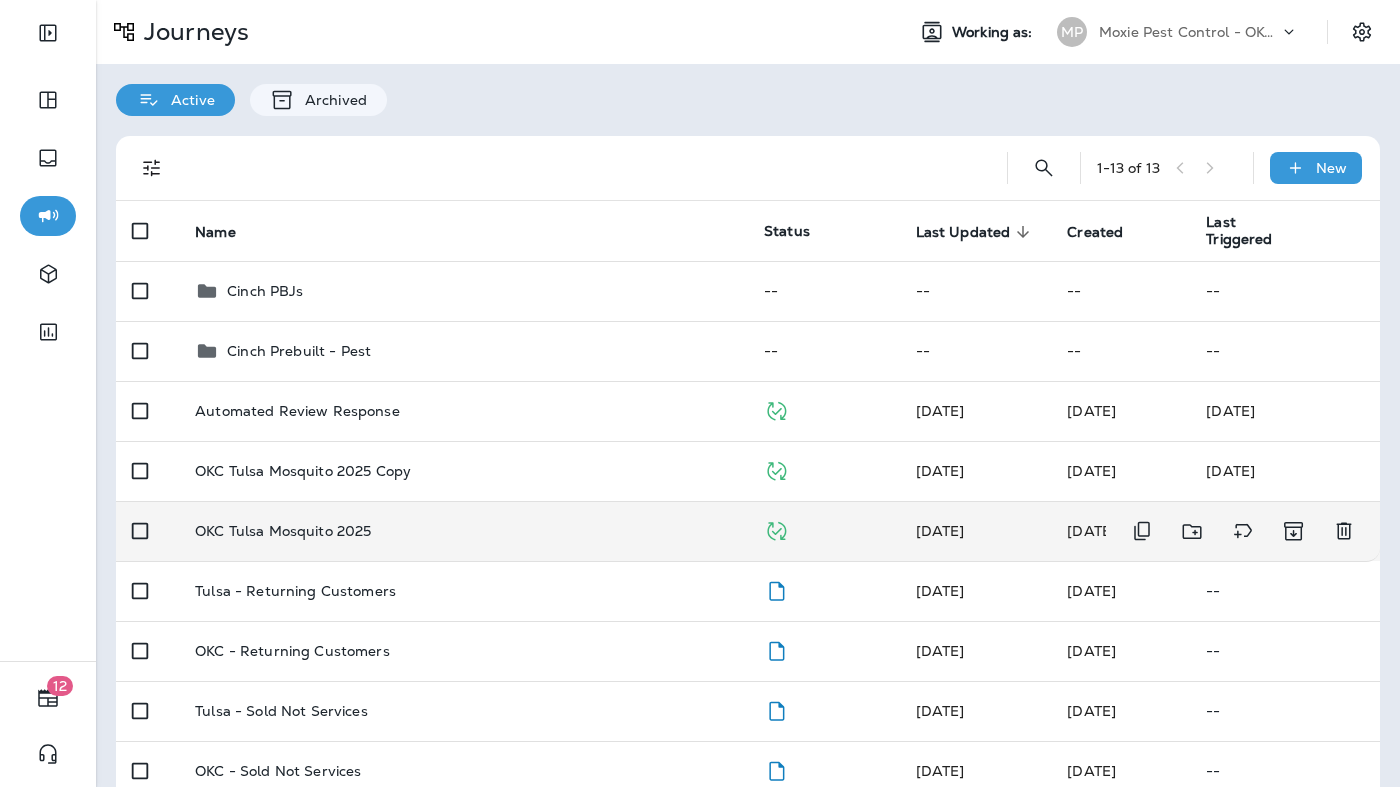 click on "OKC Tulsa Mosquito 2025" at bounding box center [463, 531] 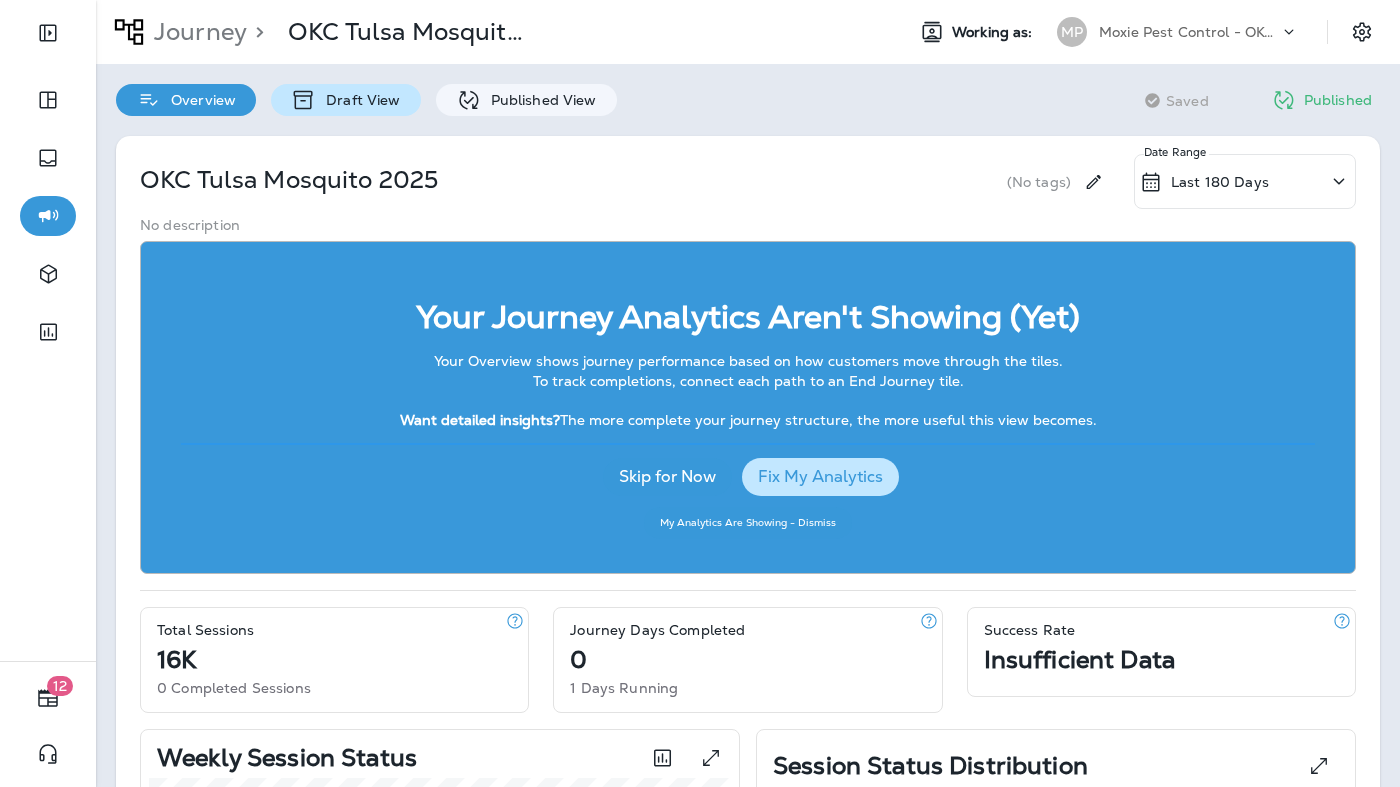 click on "Draft View" at bounding box center (358, 100) 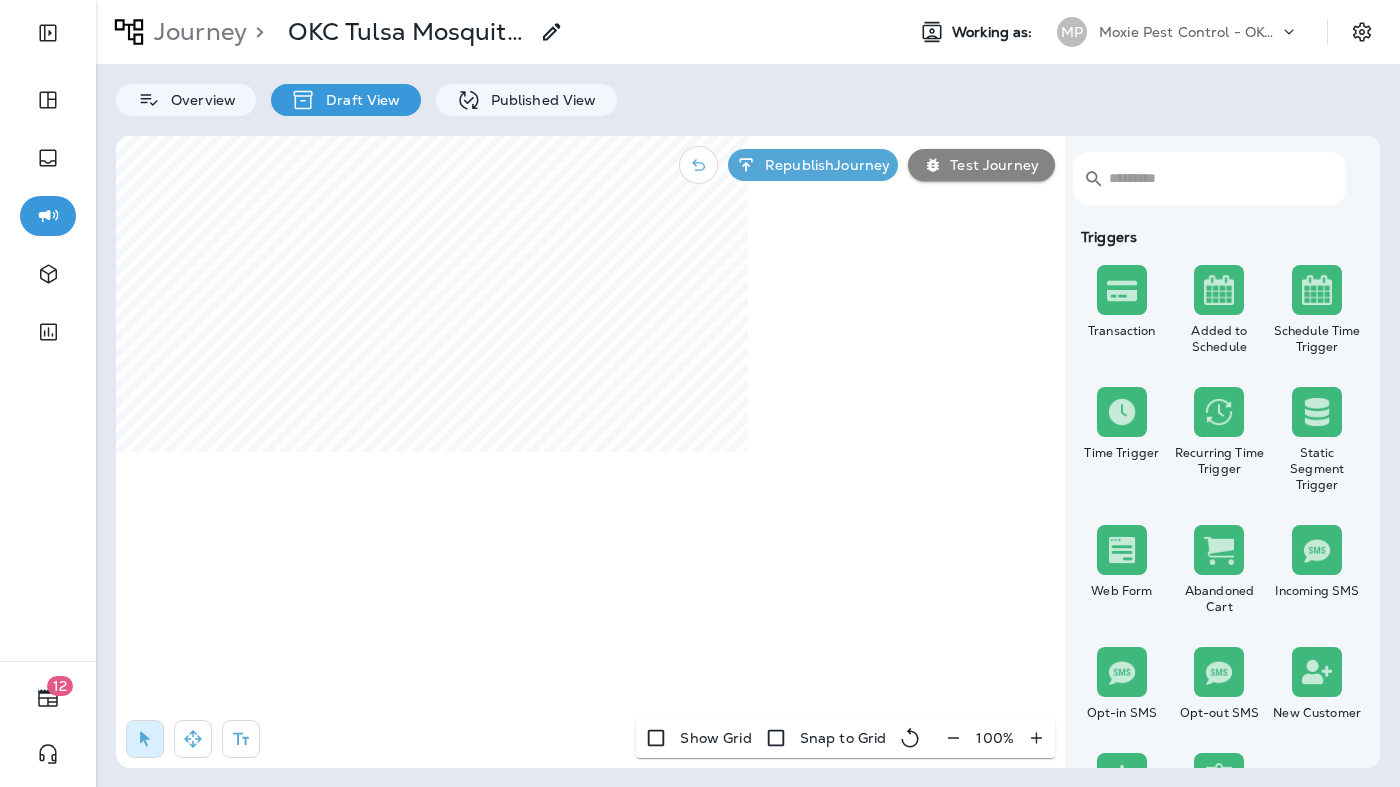 click 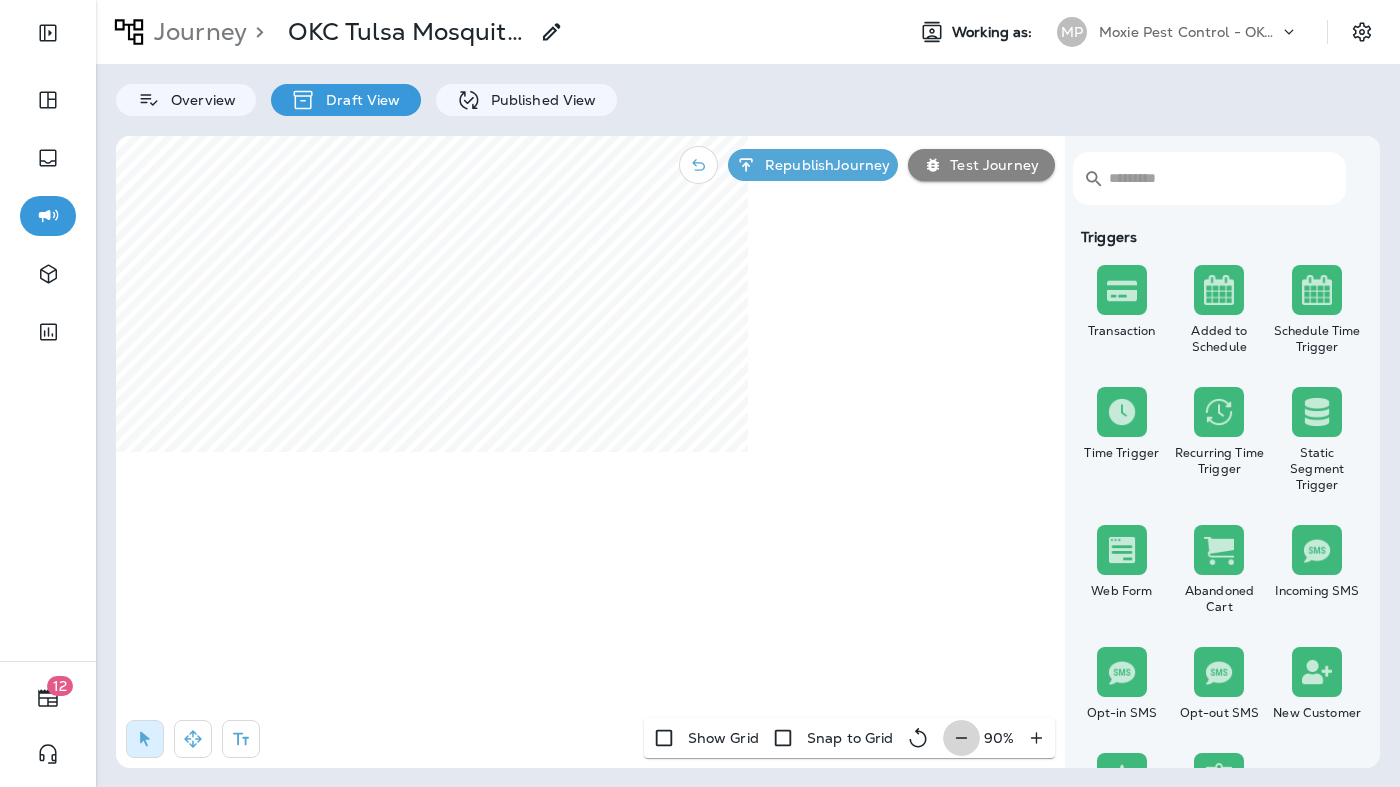 click 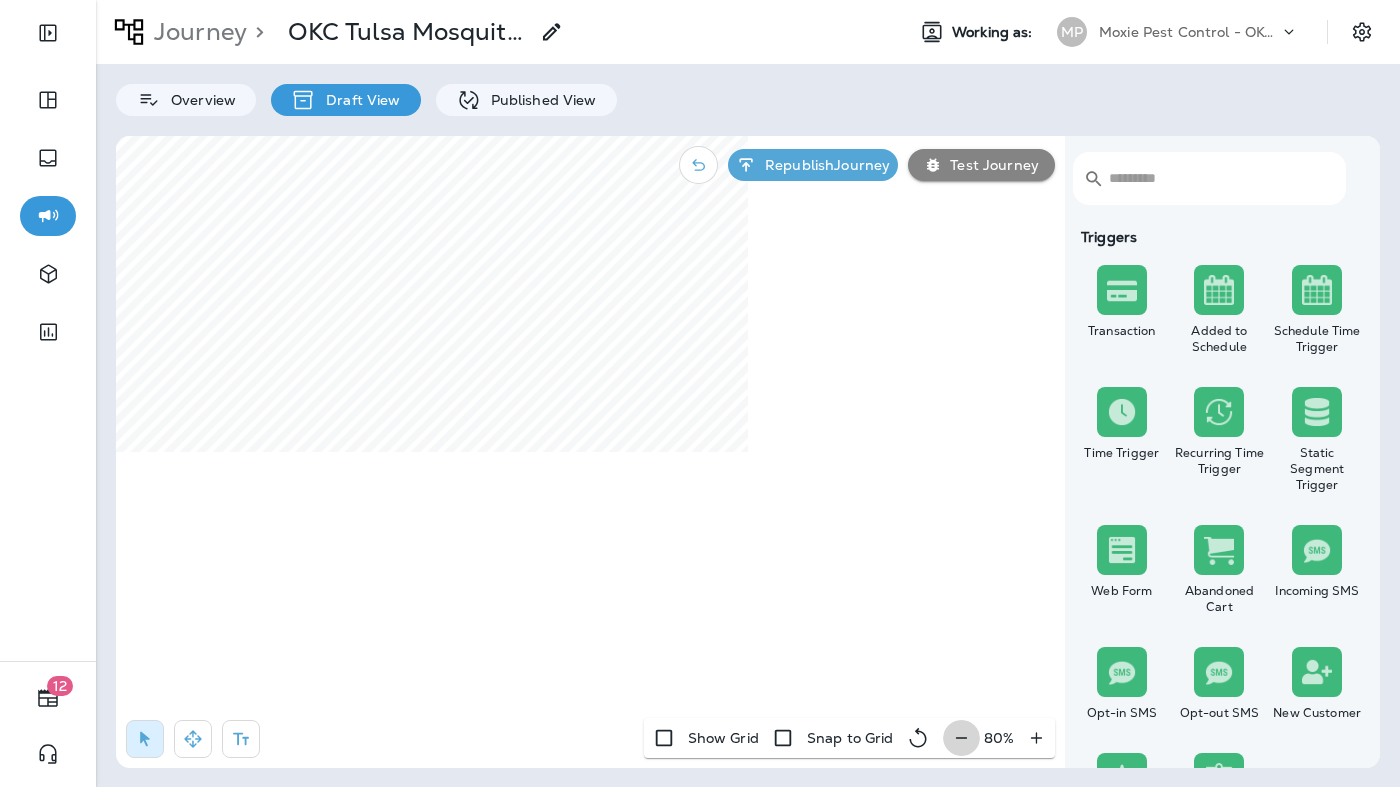 click 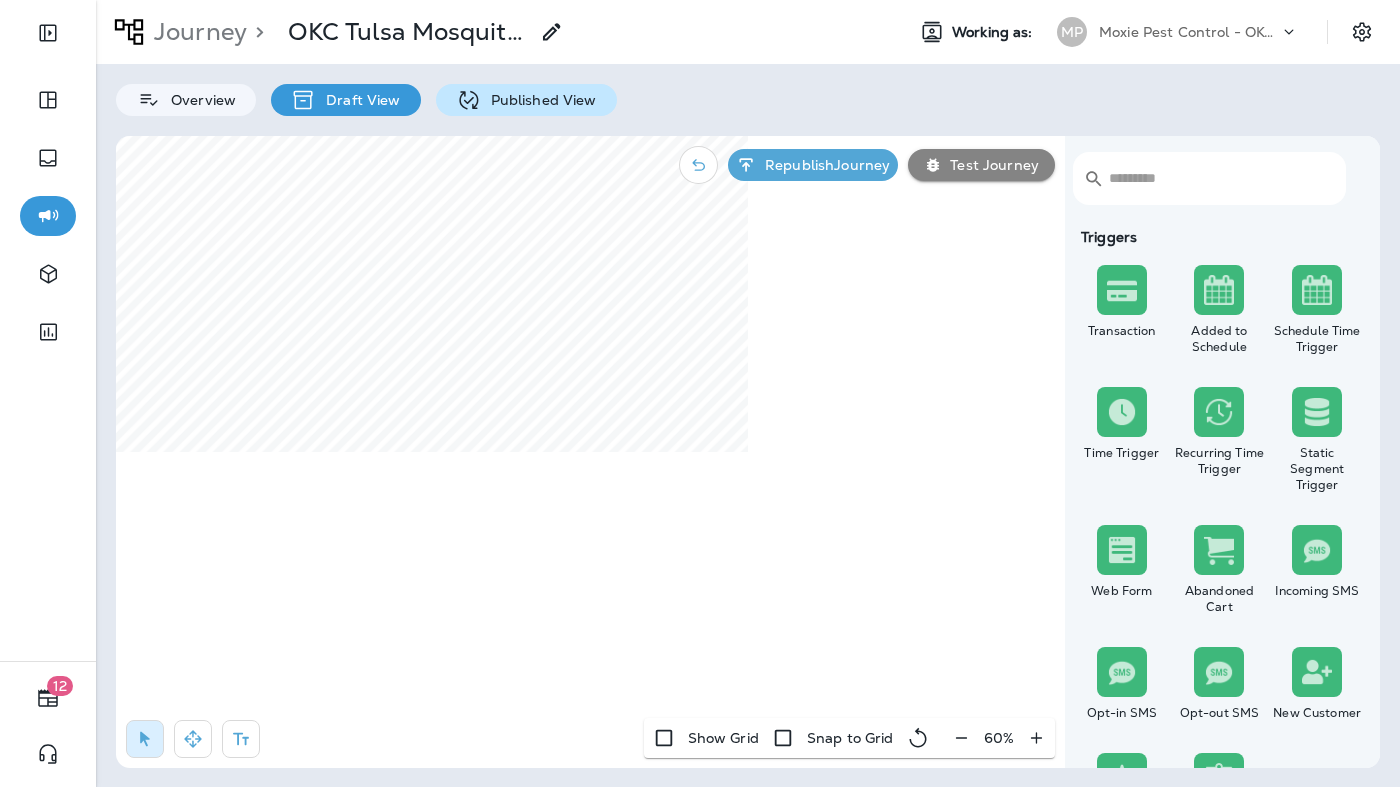 click on "Published View" at bounding box center (526, 100) 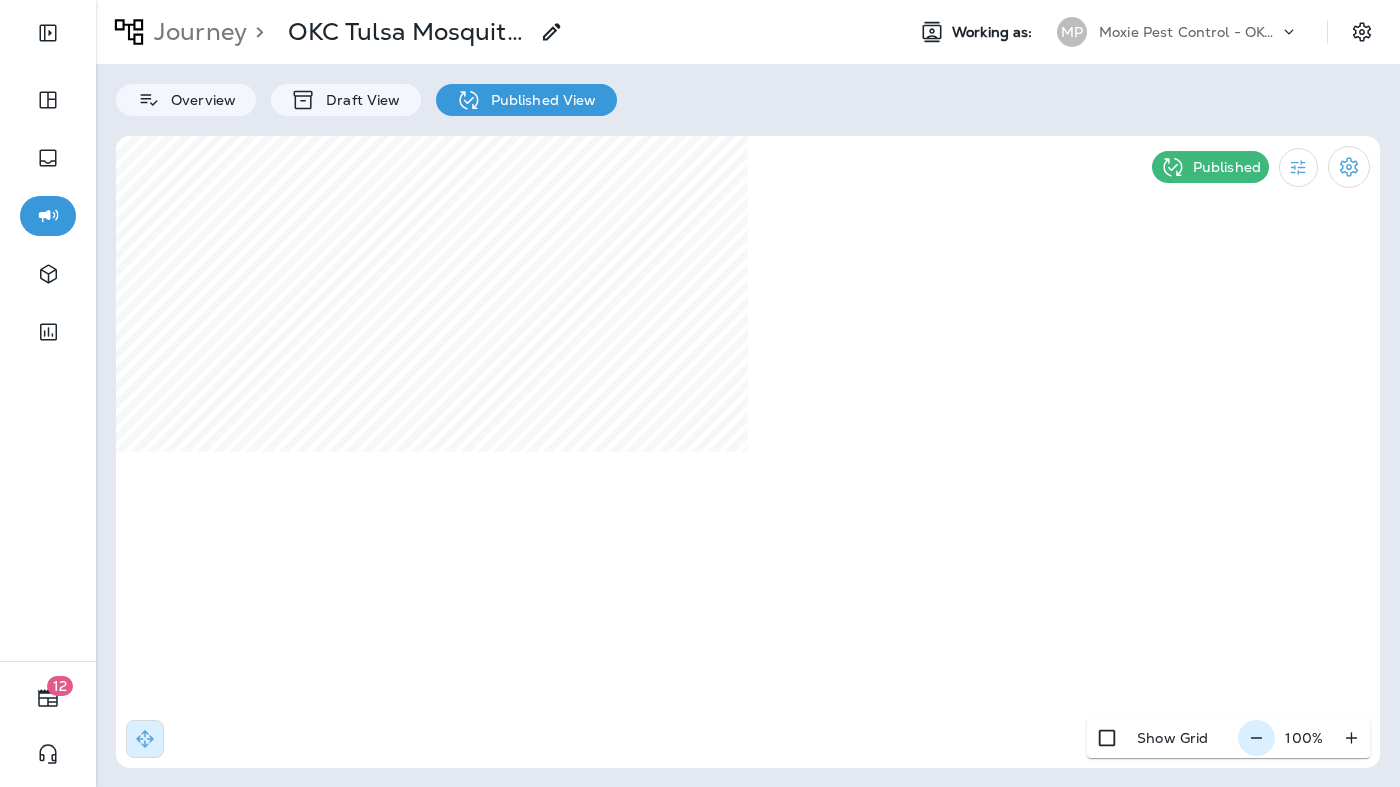 click 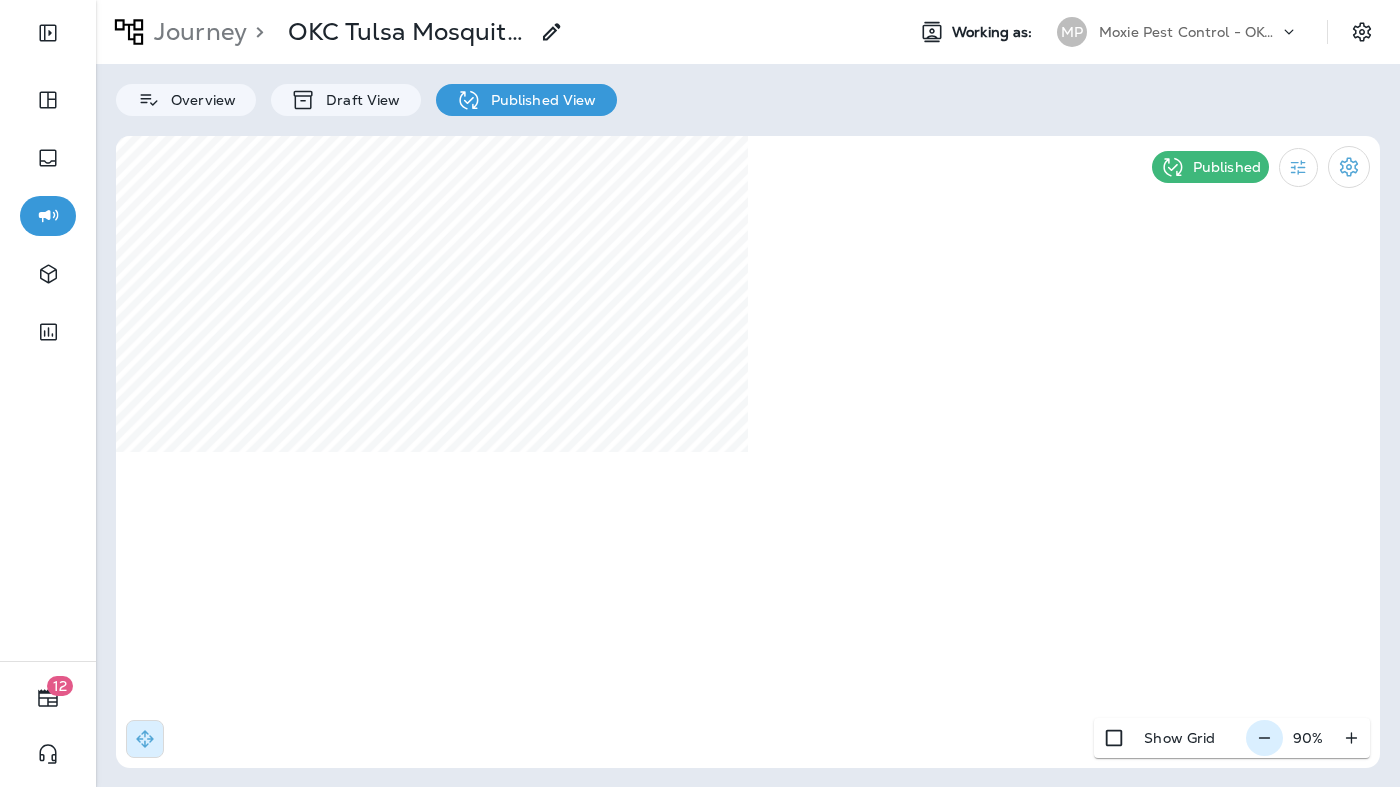 click 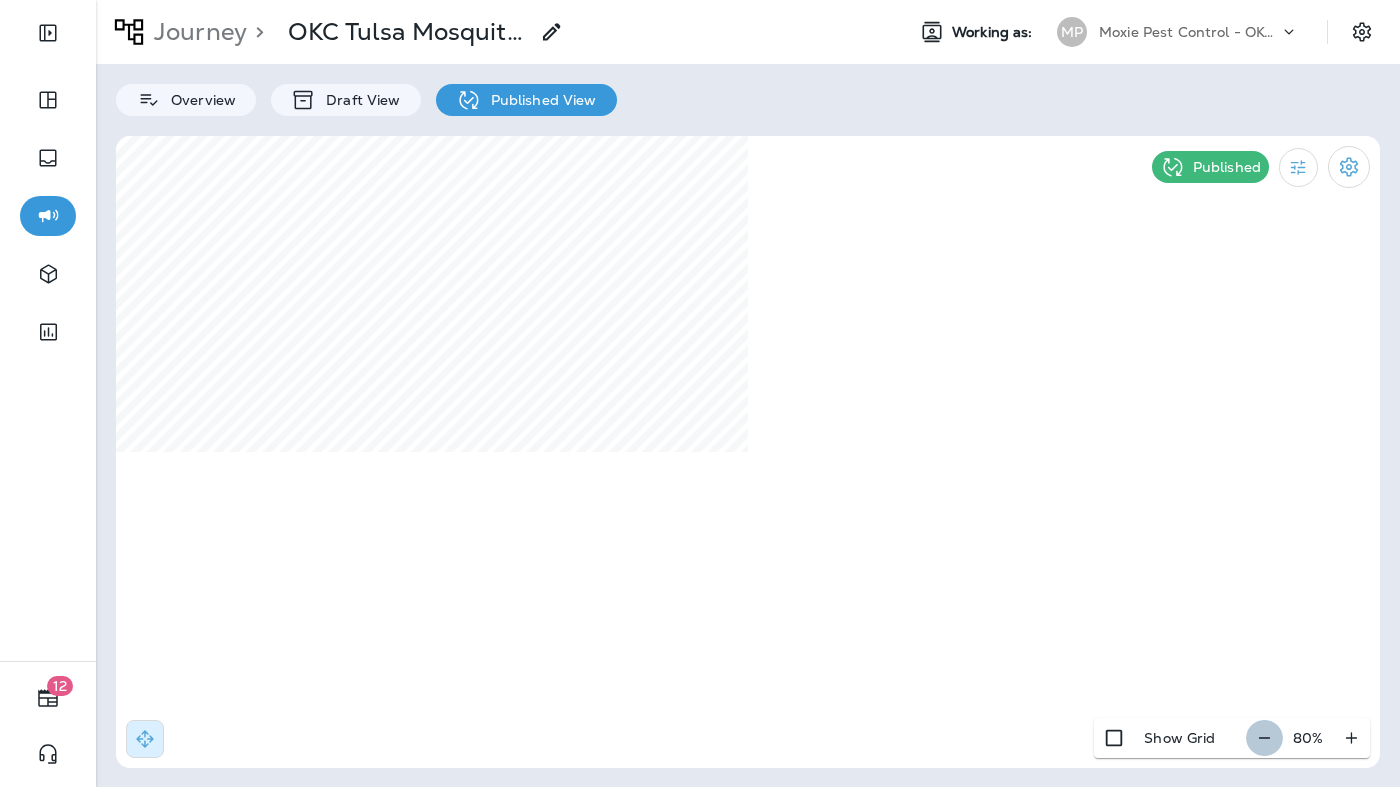 click 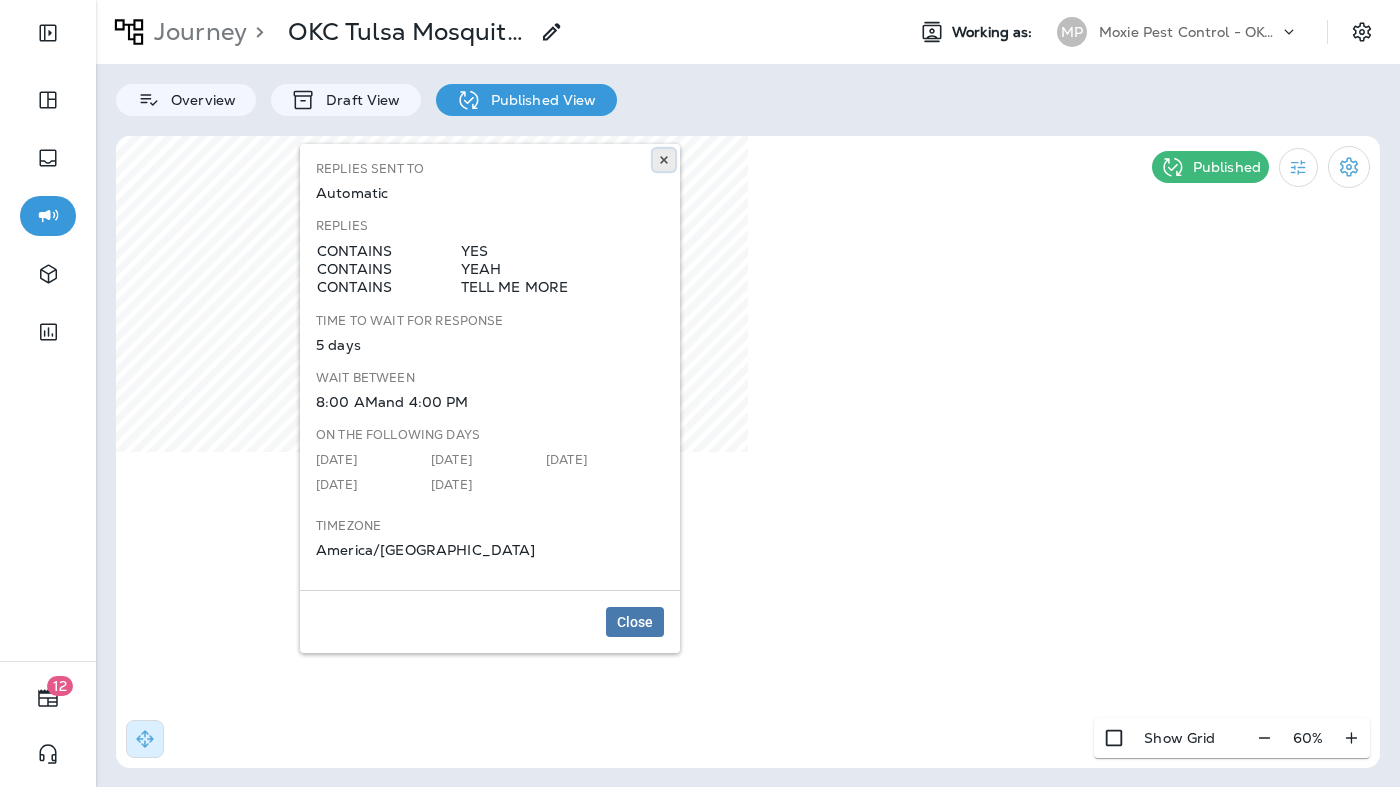 click 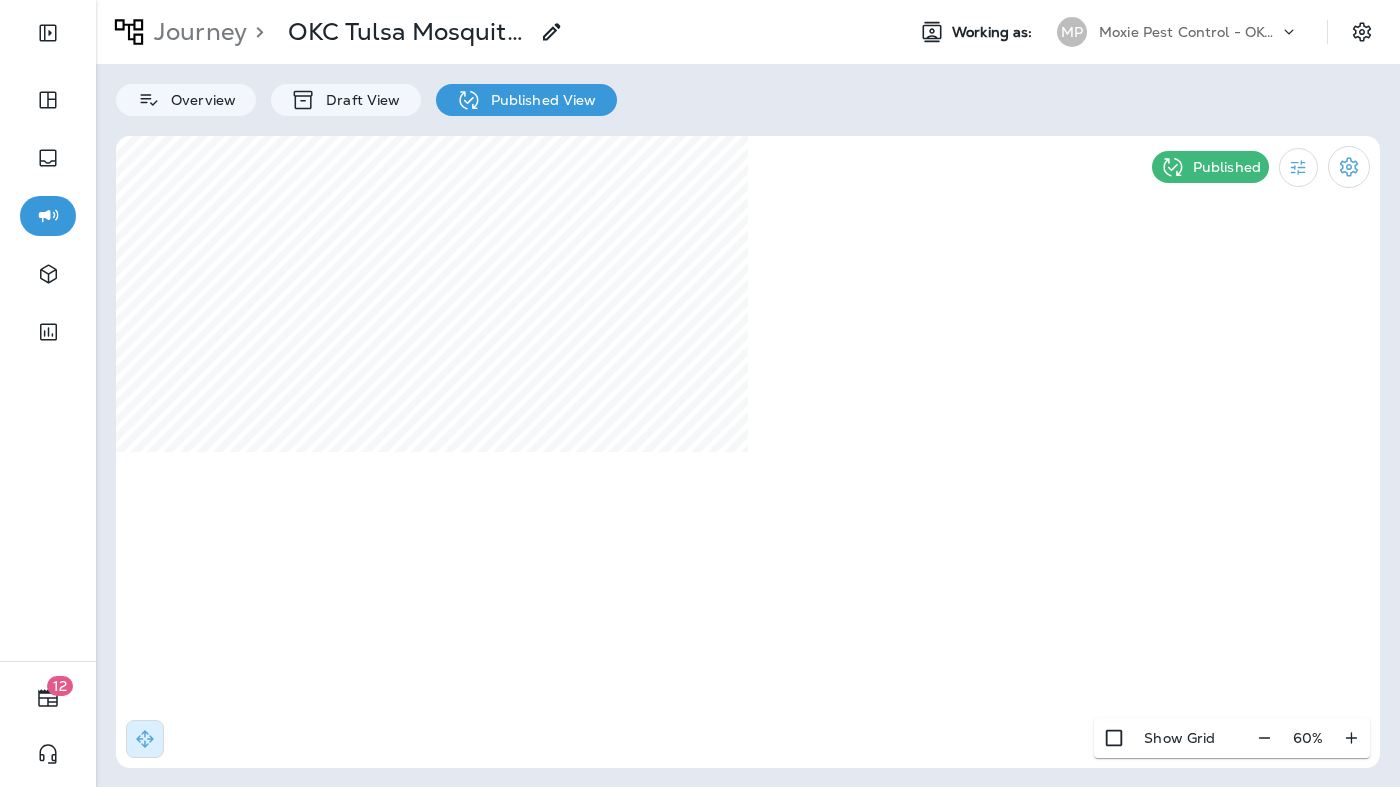 select on "*****" 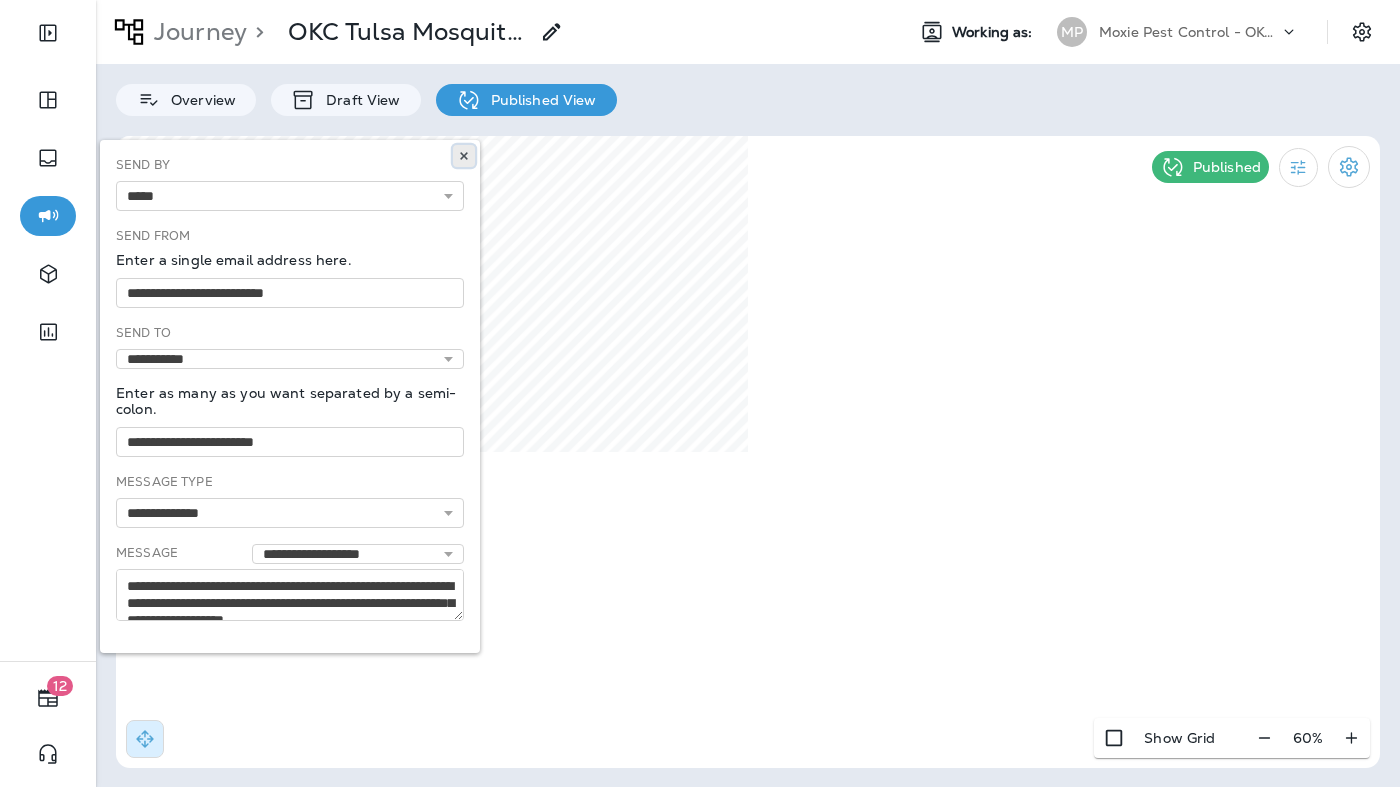 click at bounding box center [464, 156] 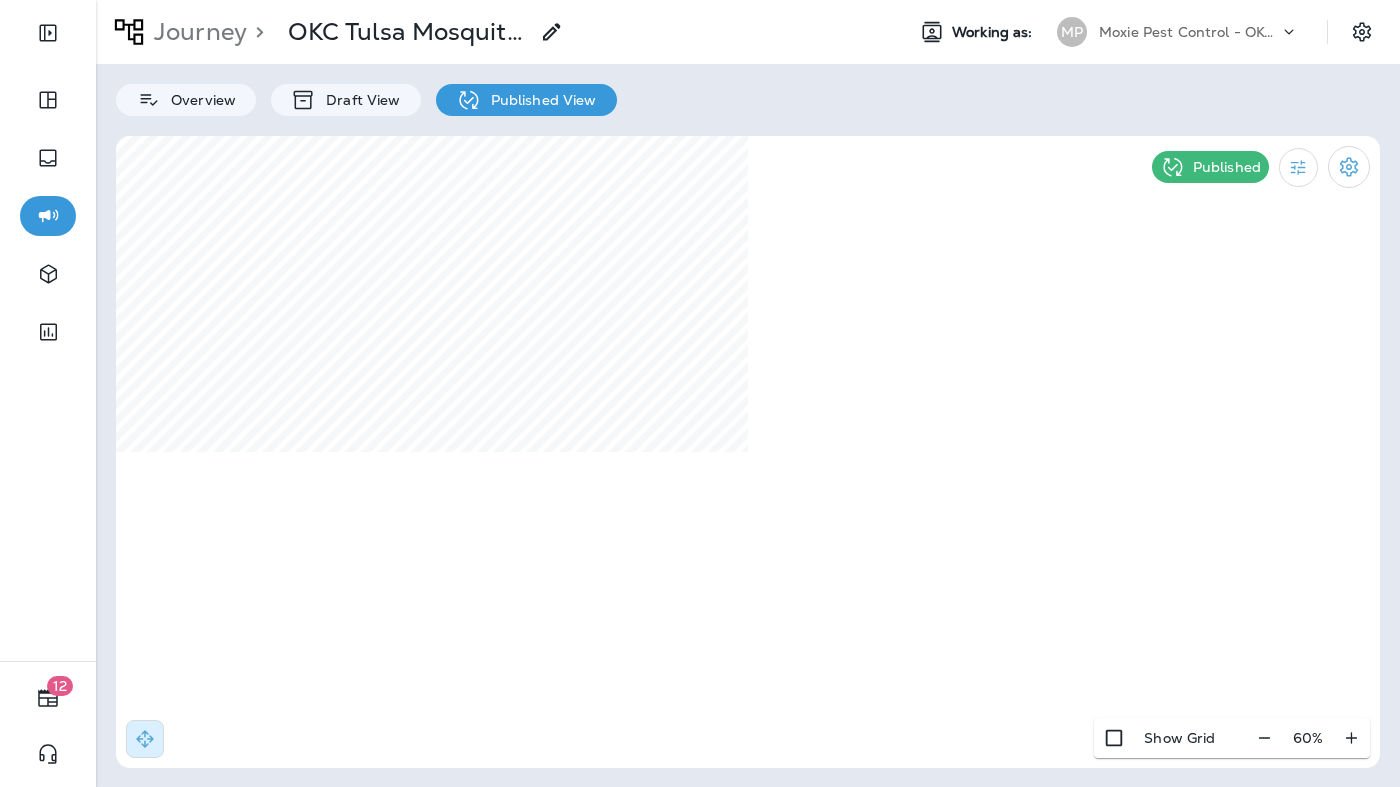select on "*****" 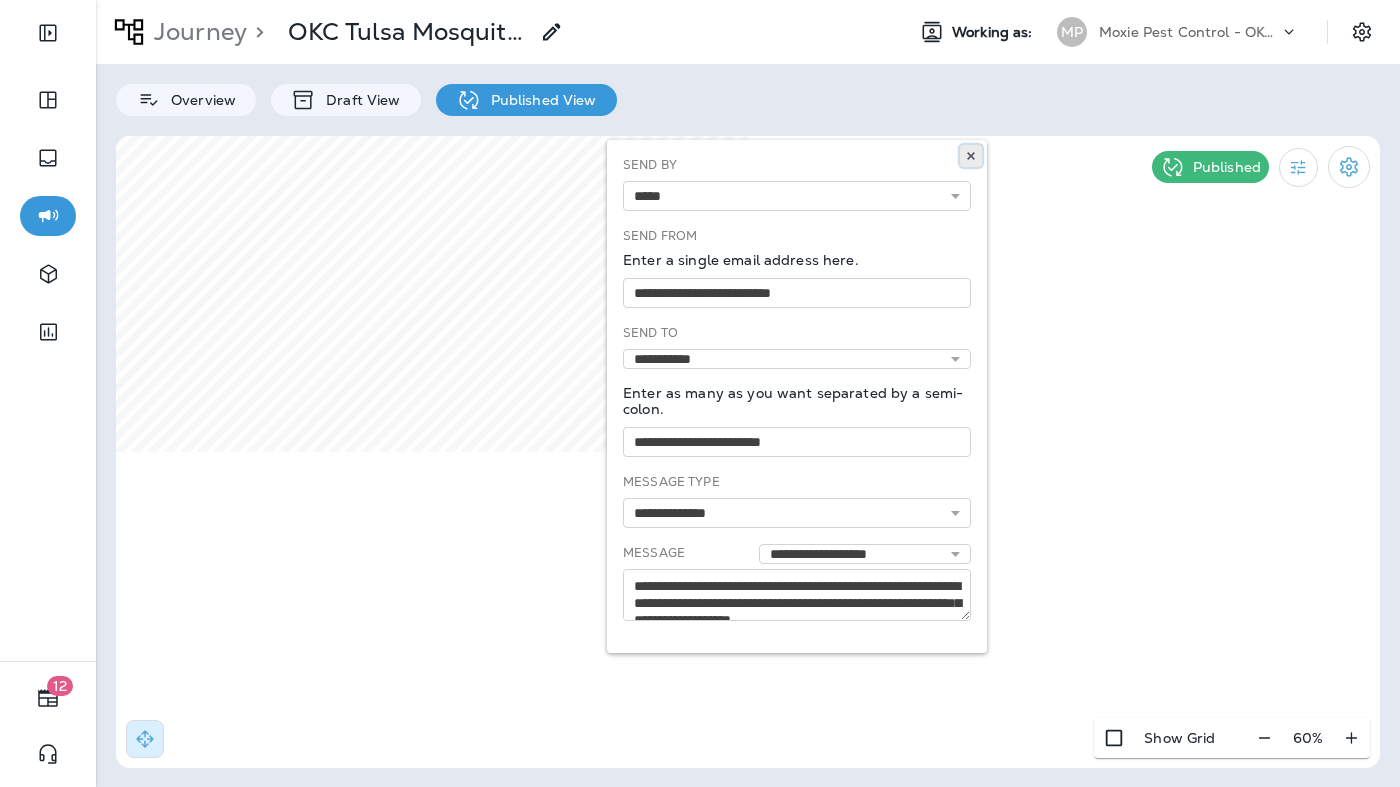 click 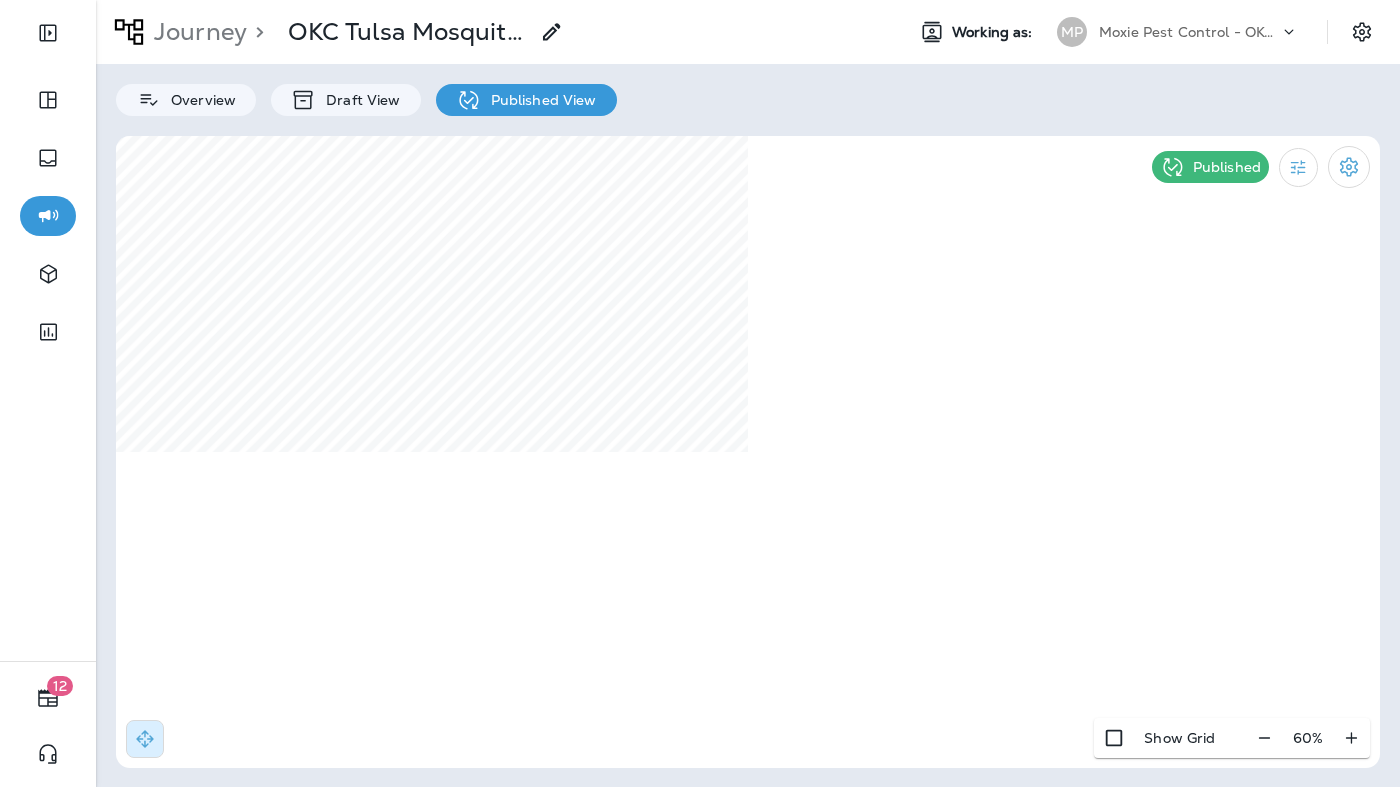 select on "*" 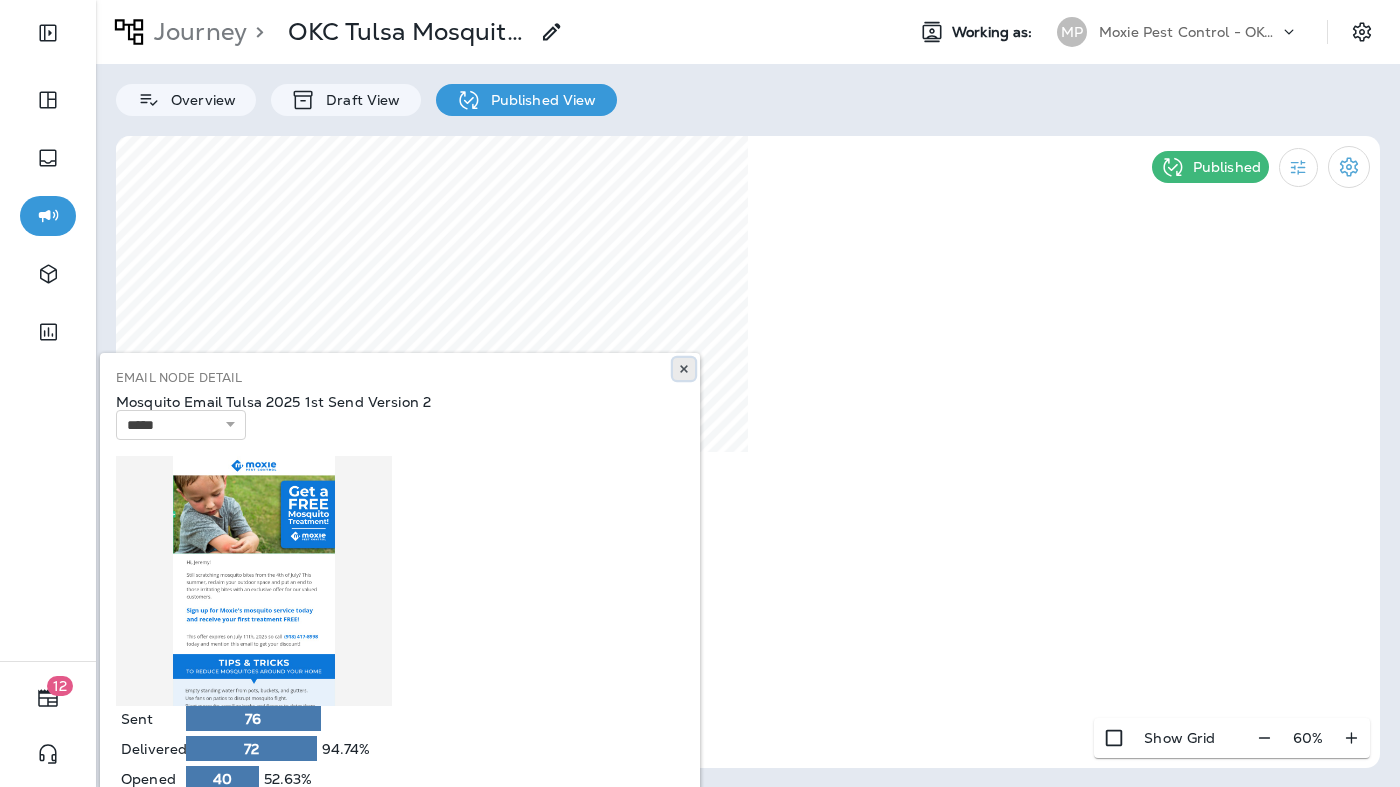 click 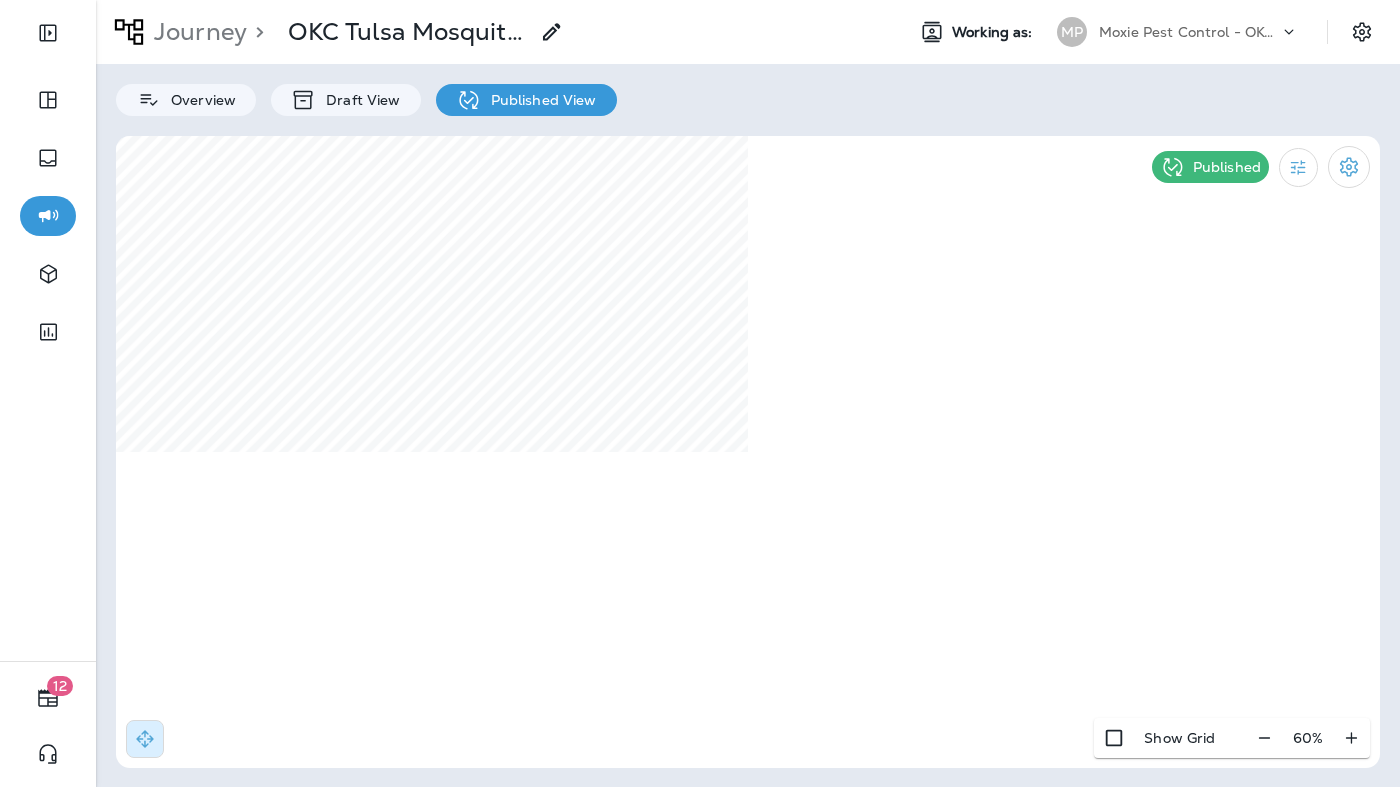 select on "*" 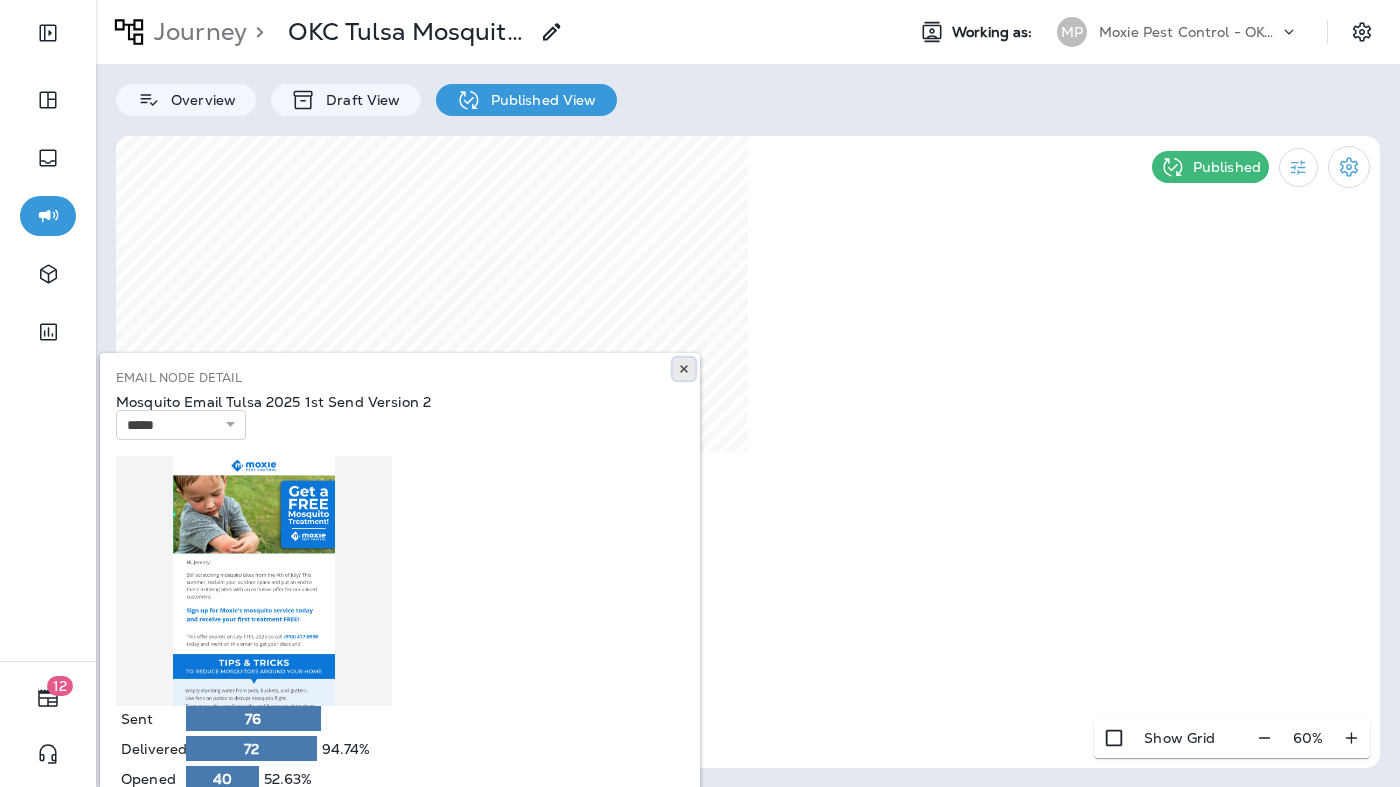 click 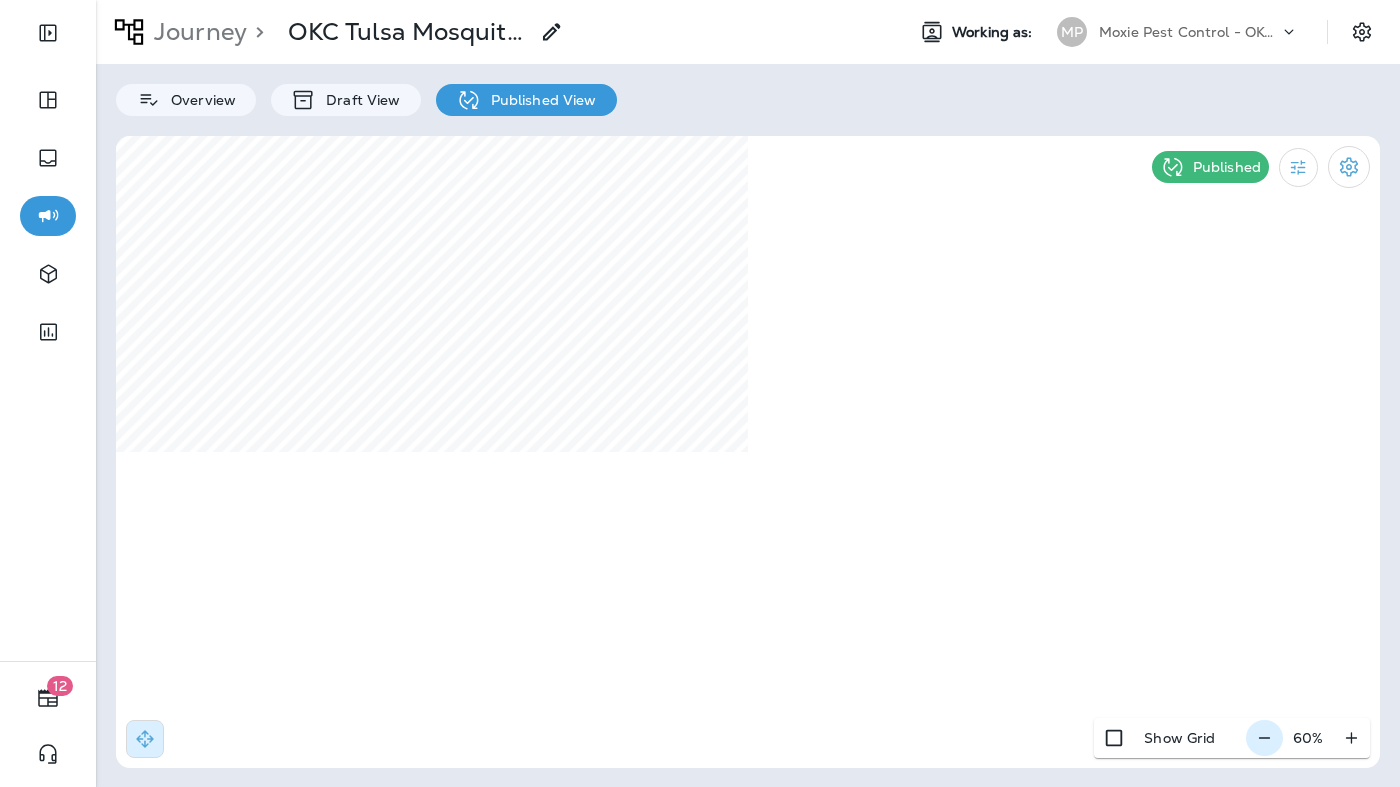 click 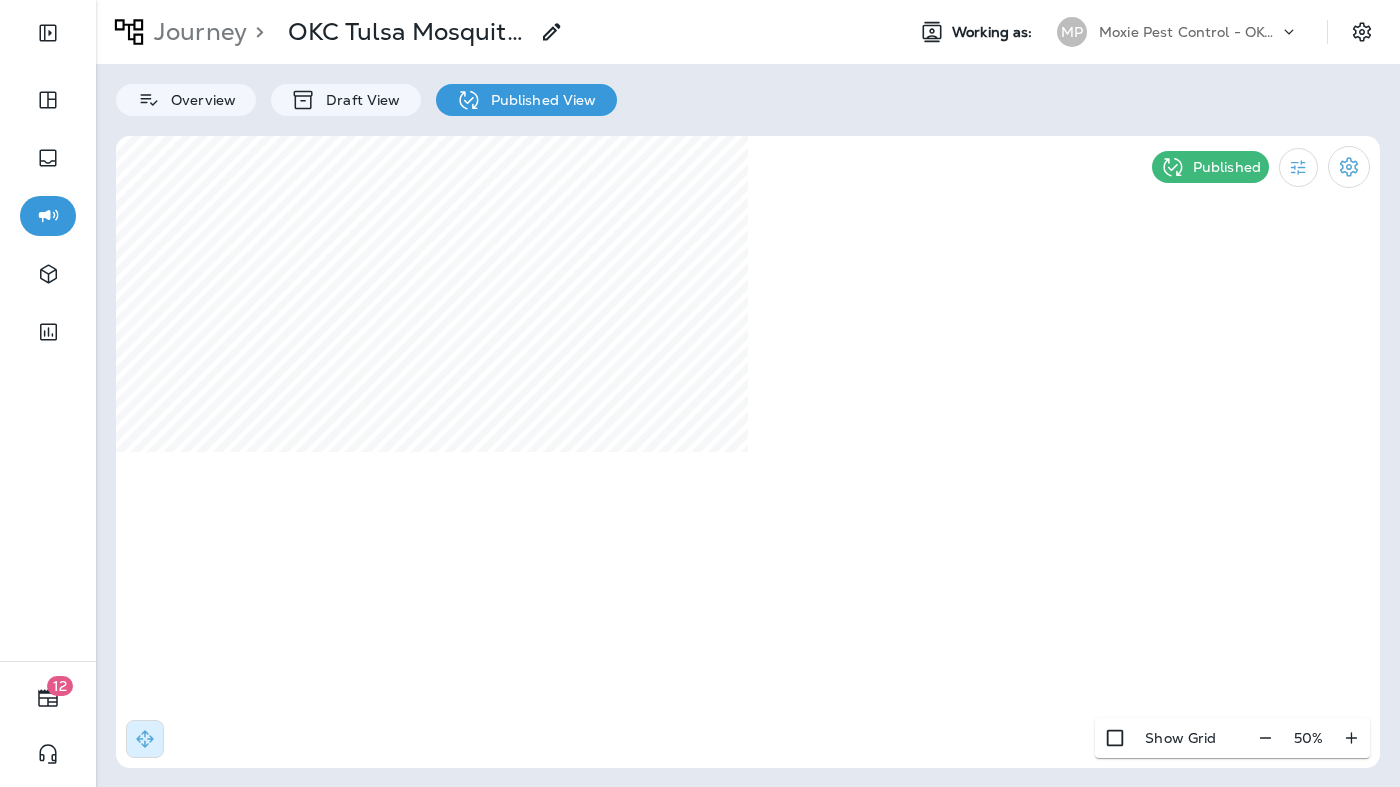 select on "*" 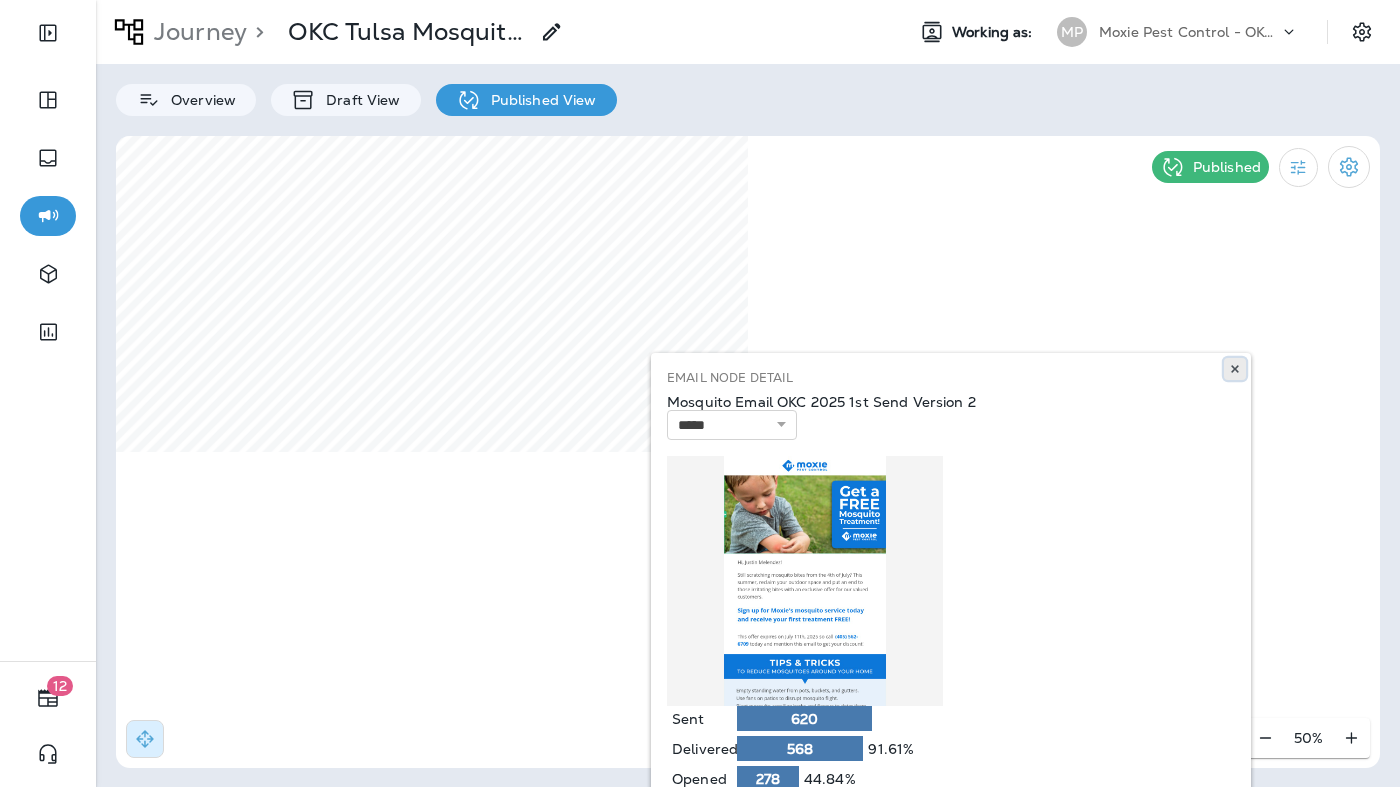 click 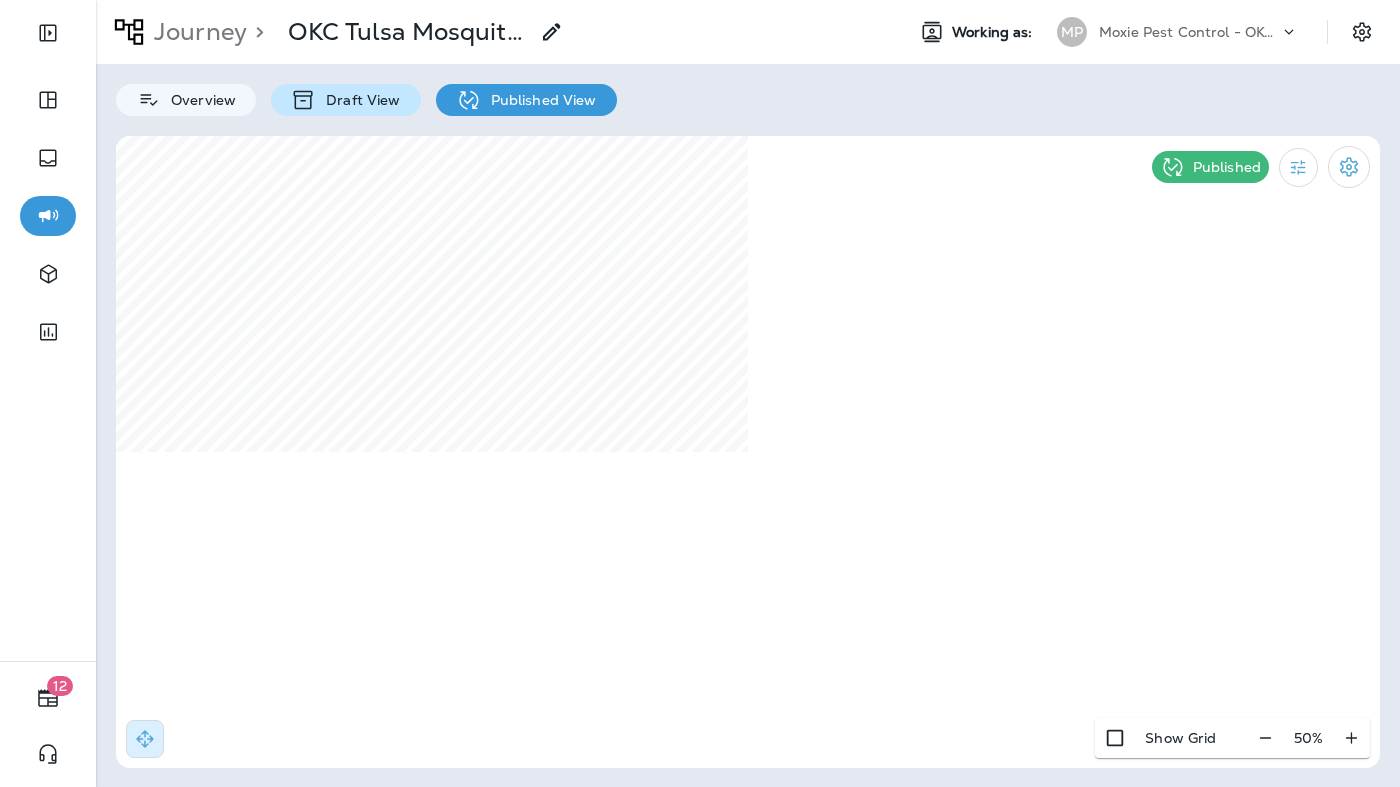 click on "Draft View" at bounding box center (358, 100) 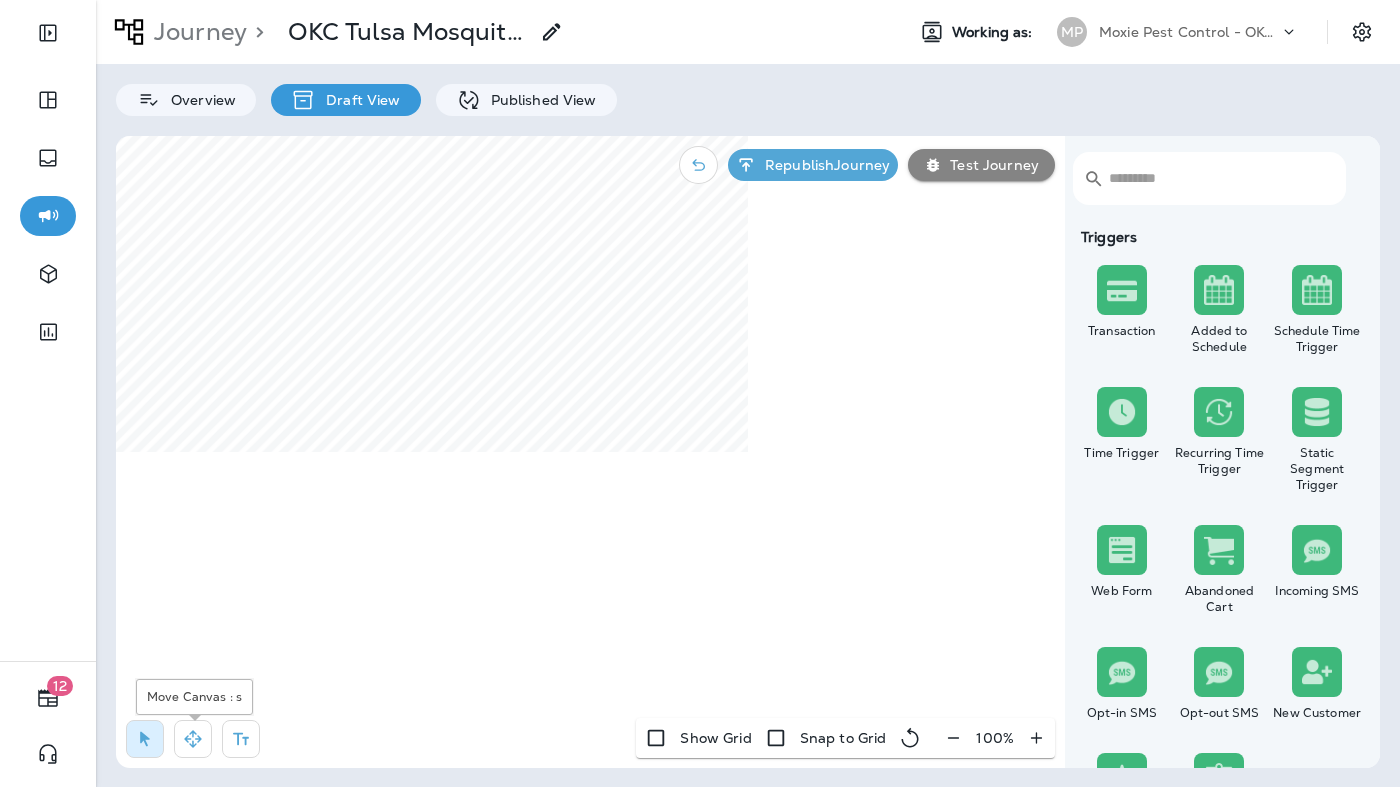click 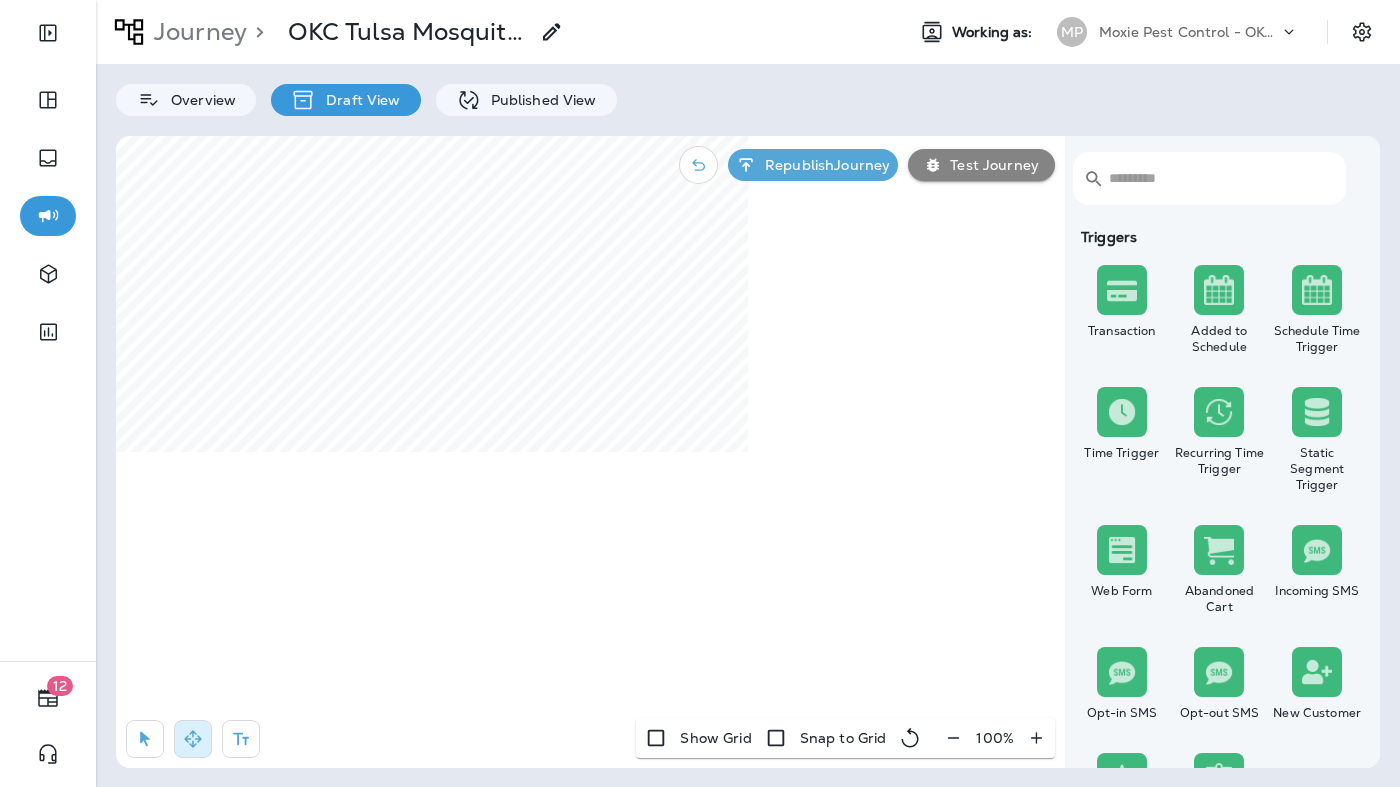 click on "Journey > OKC Tulsa Mosquito 2025 Working as: MP Moxie Pest Control - OKC Tulsa Overview Draft View Published View ​ ​ Triggers Transaction Added to Schedule Schedule Time Trigger Time Trigger Recurring Time Trigger Static Segment Trigger Web Form Abandoned Cart Incoming SMS Opt-in SMS Opt-out SMS New Customer New Review Survey Completed Actions Time Delay Await SMS Reply Rate Limit Send Email Send SMS Send MMS Send Mailer Send Notification End Journey A/B Split A/B Testing Add to Static Segment Remove from Static Segment Add to Facebook Audience Remove from Facebook Audience Add to Google Ads Audience Remove from Google Ads Audience Add to Mailbox Power Remove from Mailbox Power Send Survey SMS Send Survey Email Webhook Contest Winners Recurring Contest Winners Add to DripDrop Reply to Review Conditions Check Data Field Check Email Status Repeat Customer Has Transaction Distance from Location SMS Subscription Status In Static Segment Has Offer Advanced SQL Condition Wizard Check Schedule Status Republish" at bounding box center [748, 393] 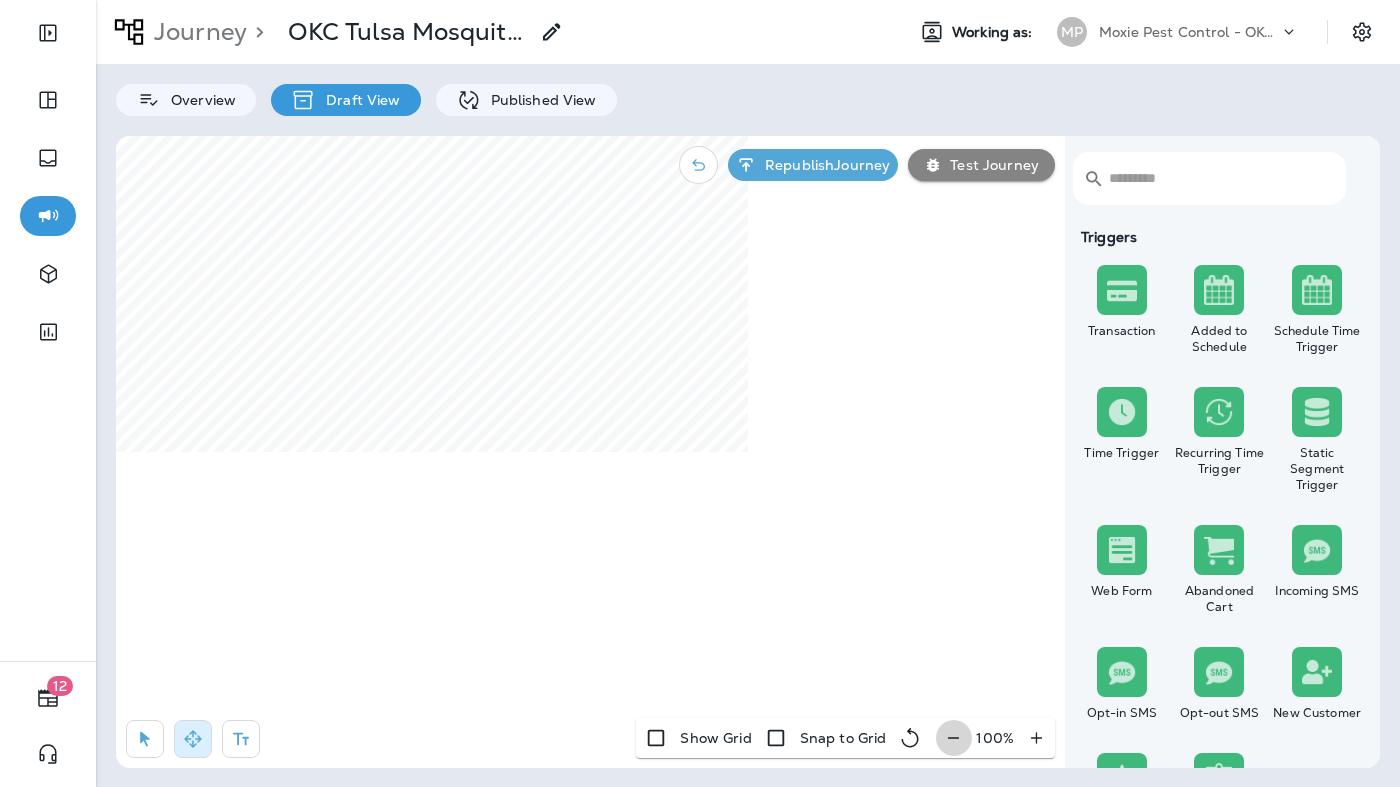 click 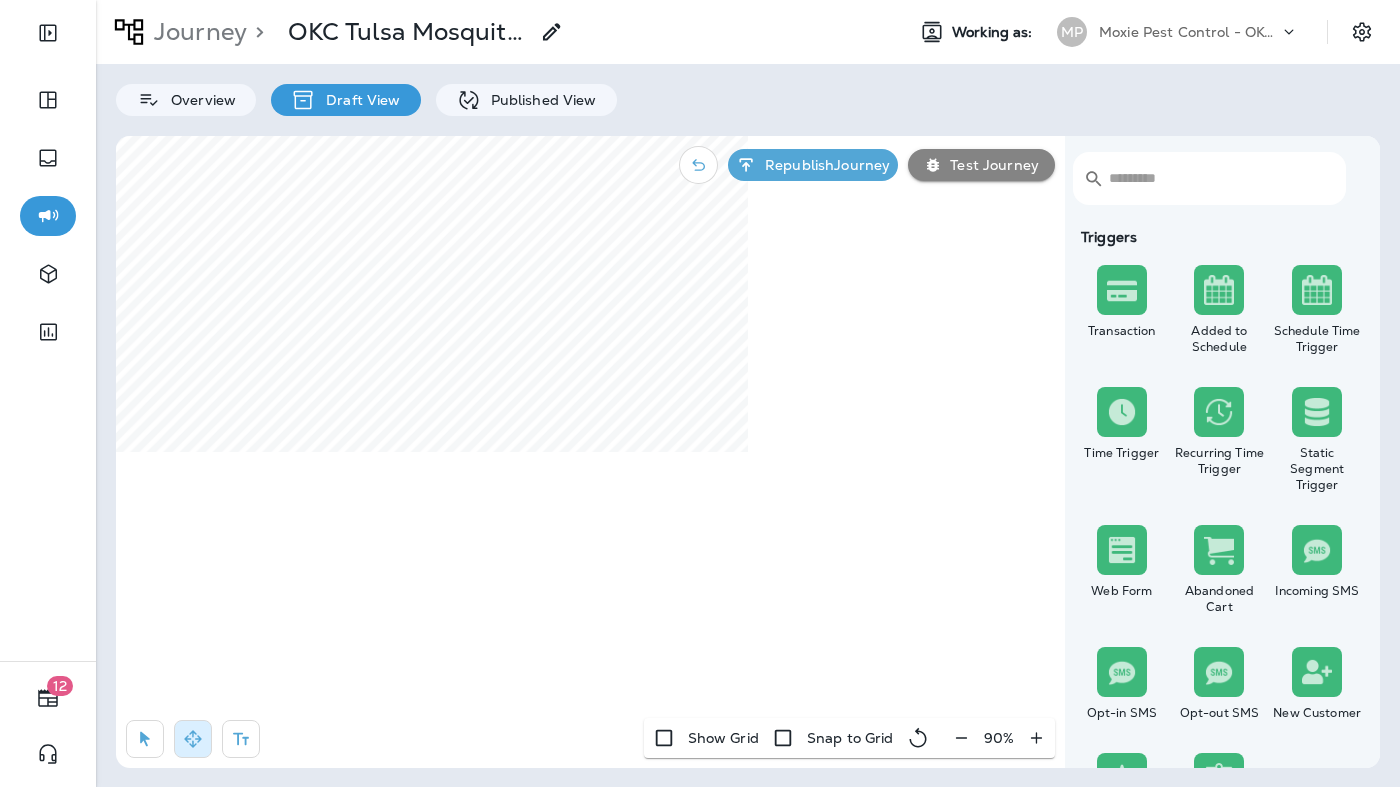 click 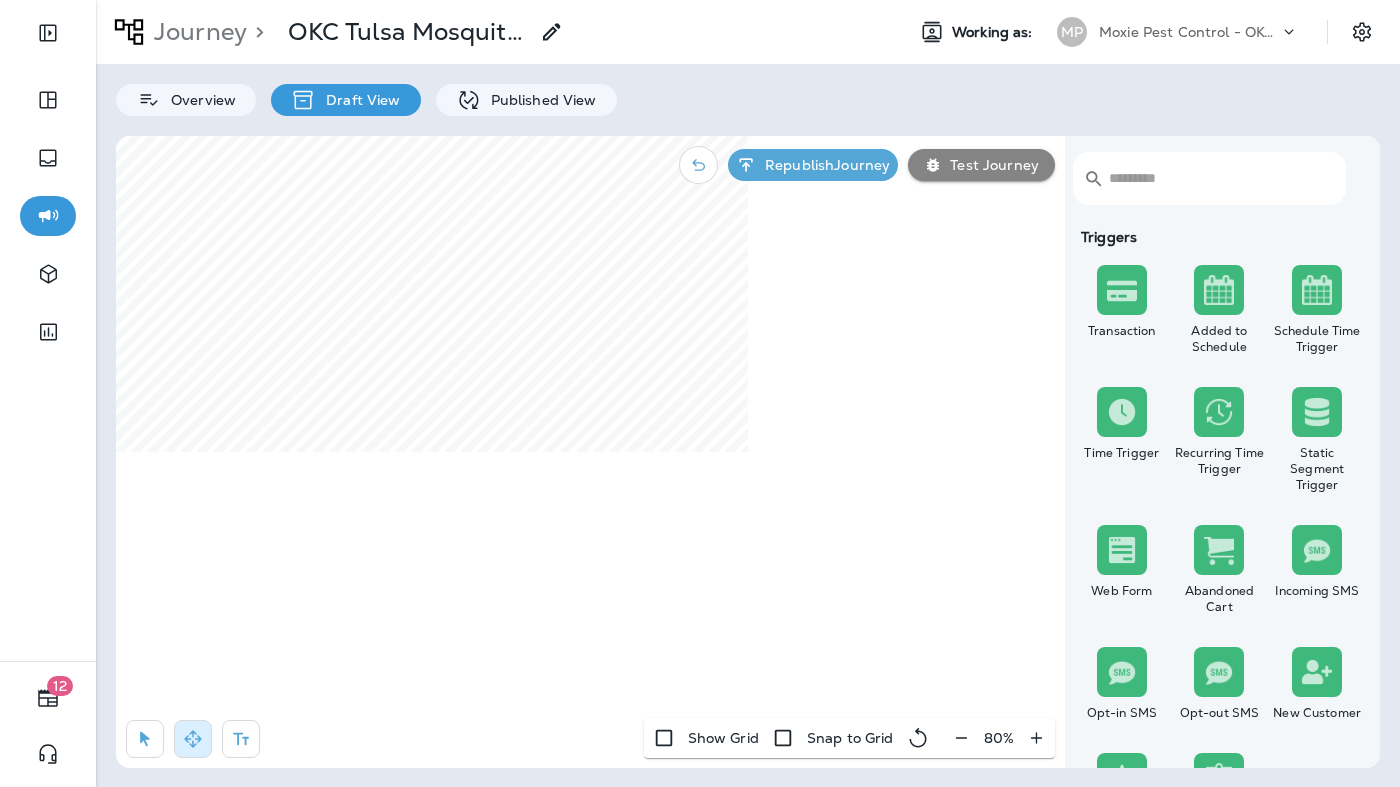 select on "*****" 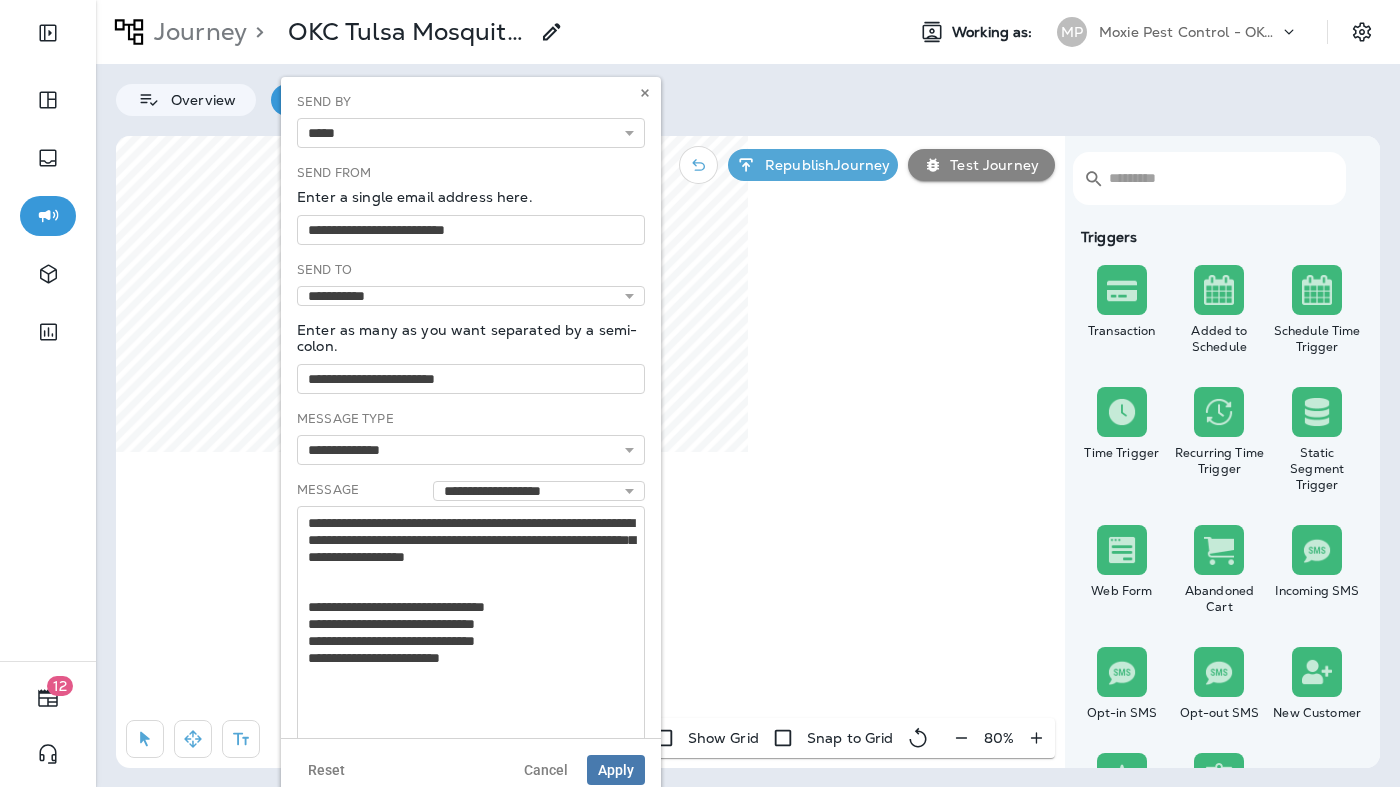 click on "12 Journey > OKC Tulsa Mosquito 2025 Working as: MP Moxie Pest Control - OKC Tulsa Overview Draft View Published View ​ ​ Triggers Transaction Added to Schedule Schedule Time Trigger Time Trigger Recurring Time Trigger Static Segment Trigger Web Form Abandoned Cart Incoming SMS Opt-in SMS Opt-out SMS New Customer New Review Survey Completed Actions Time Delay Await SMS Reply Rate Limit Send Email Send SMS Send MMS Send Mailer Send Notification End Journey A/B Split A/B Testing Add to Static Segment Remove from Static Segment Add to Facebook Audience Remove from Facebook Audience Add to Google Ads Audience Remove from Google Ads Audience Add to Mailbox Power Remove from Mailbox Power Send Survey SMS Send Survey Email Webhook Contest Winners Recurring Contest Winners Add to DripDrop Reply to Review Conditions Check Data Field Check Email Status Repeat Customer Has Transaction Distance from Location SMS Subscription Status In Static Segment Has Offer Advanced SQL Condition Wizard Check Schedule Status   80 %" at bounding box center [700, 28] 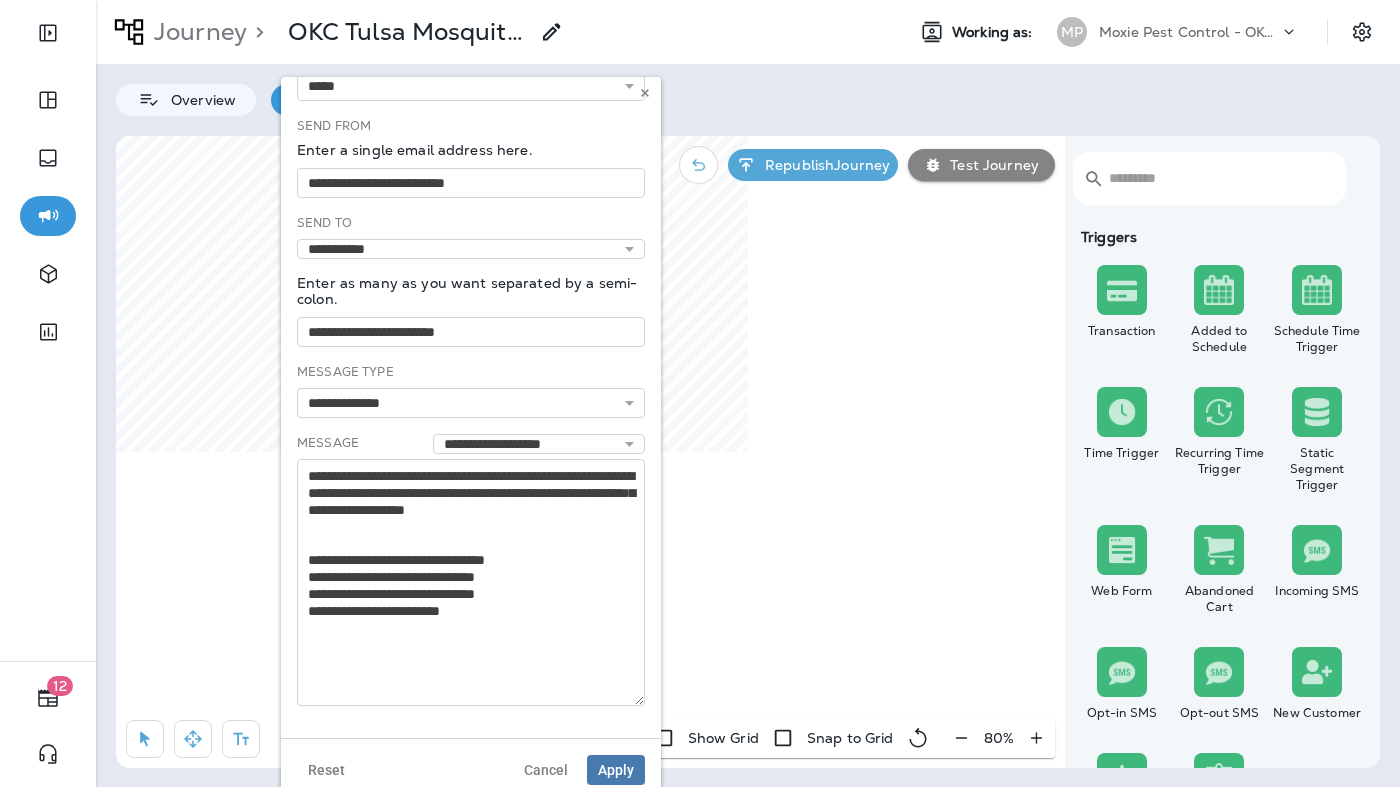 scroll, scrollTop: 29, scrollLeft: 0, axis: vertical 